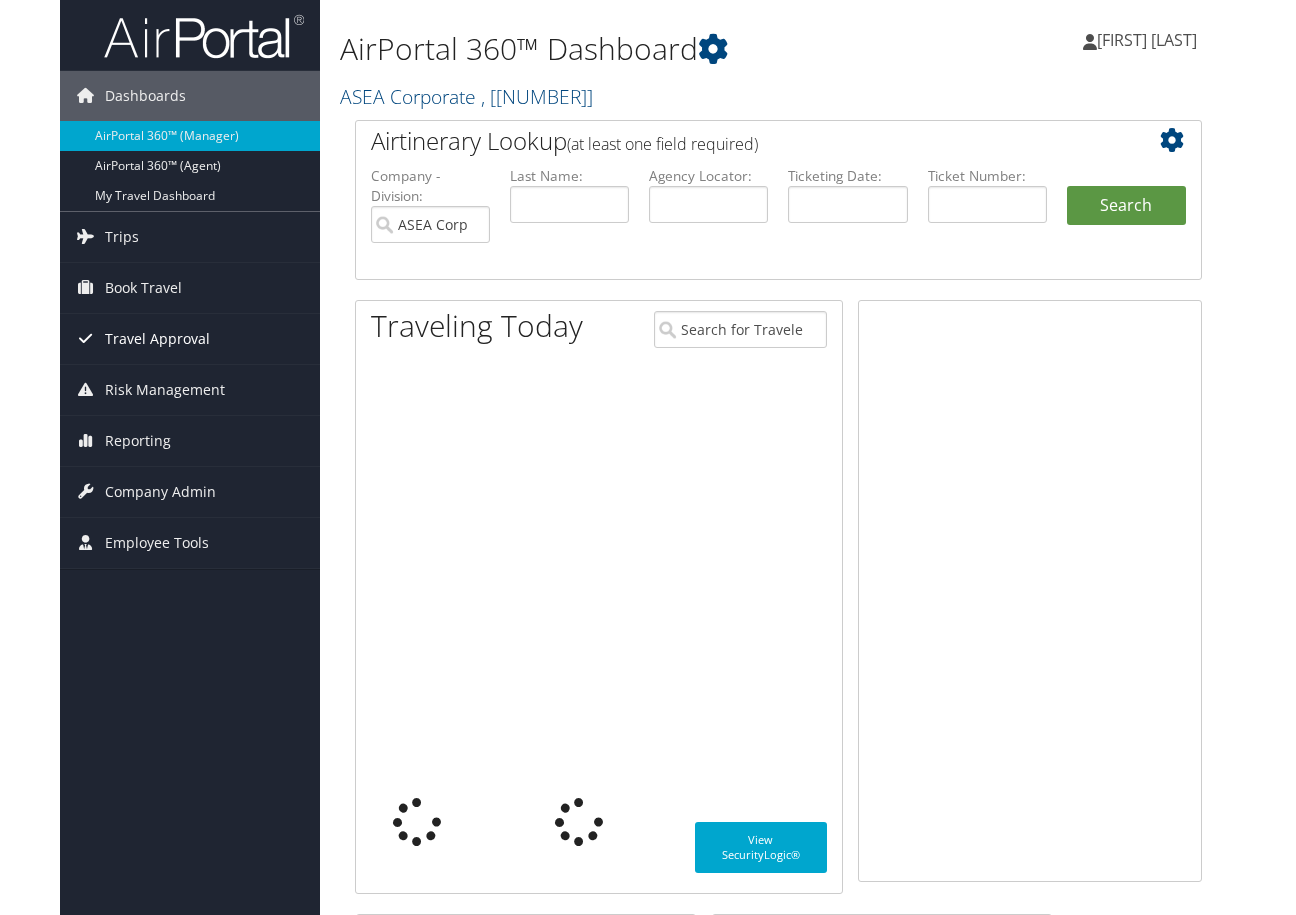 scroll, scrollTop: 0, scrollLeft: 0, axis: both 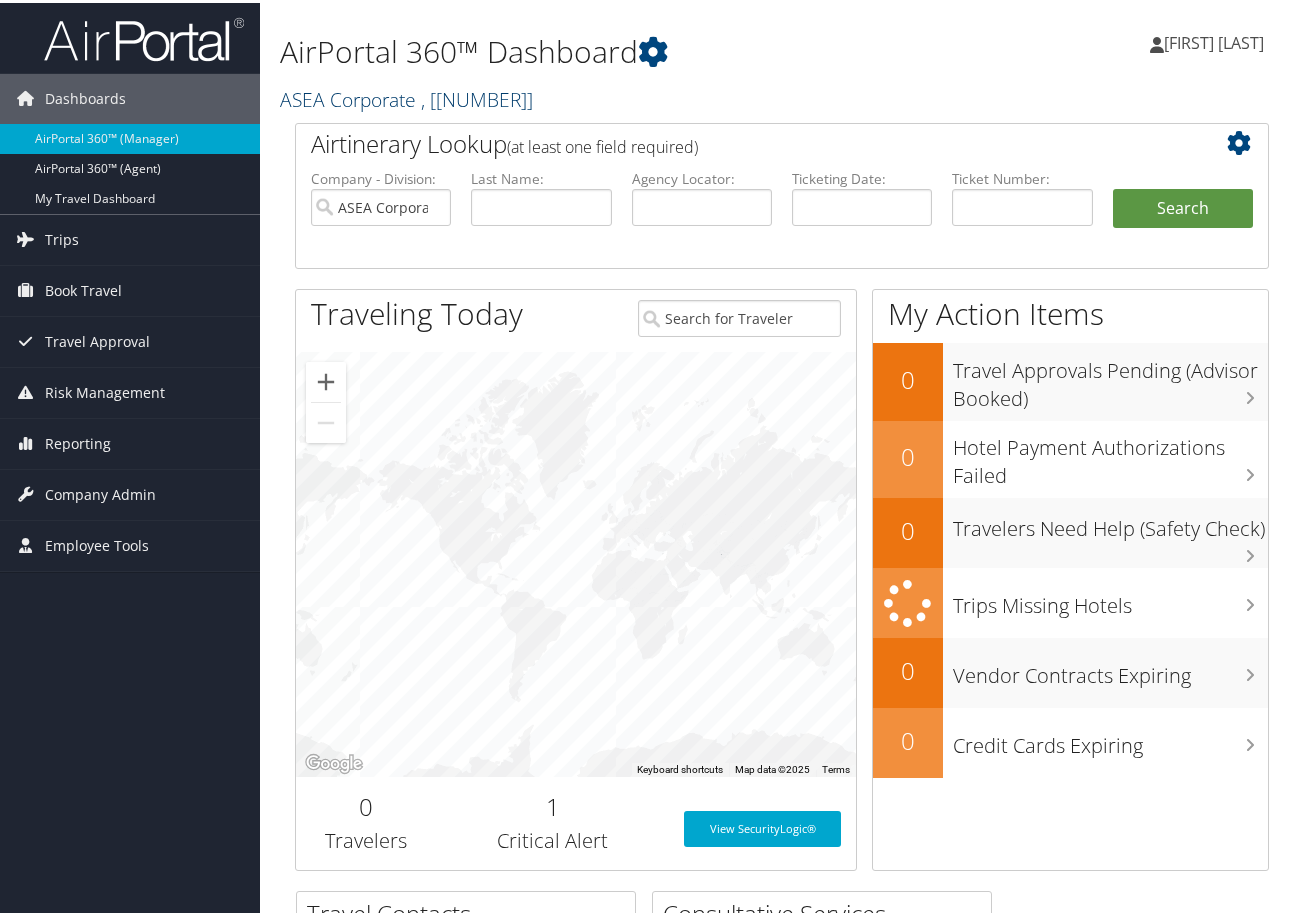 click on "ASEA Corporate   , [ 13240 ]" at bounding box center [406, 96] 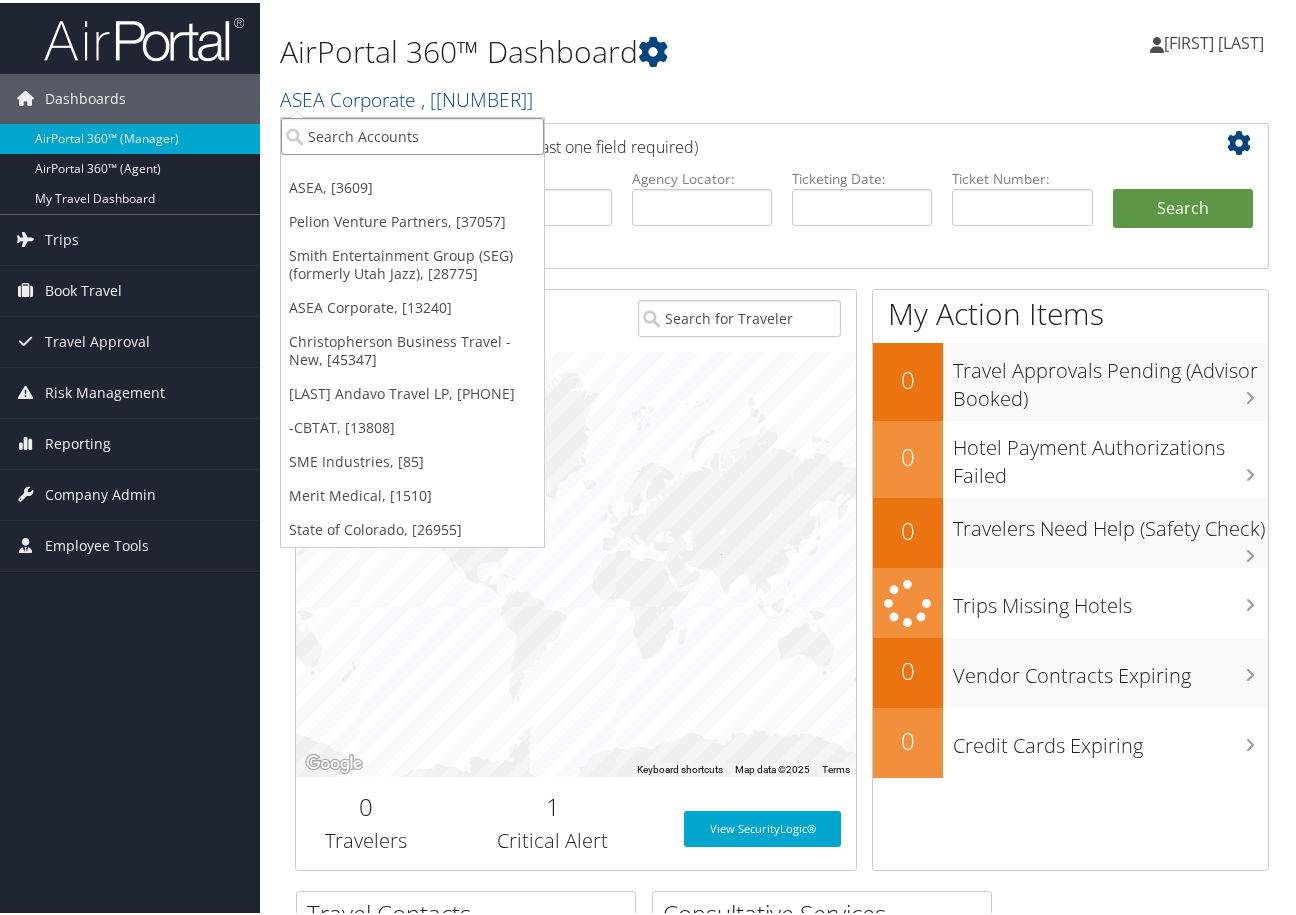 click at bounding box center [412, 133] 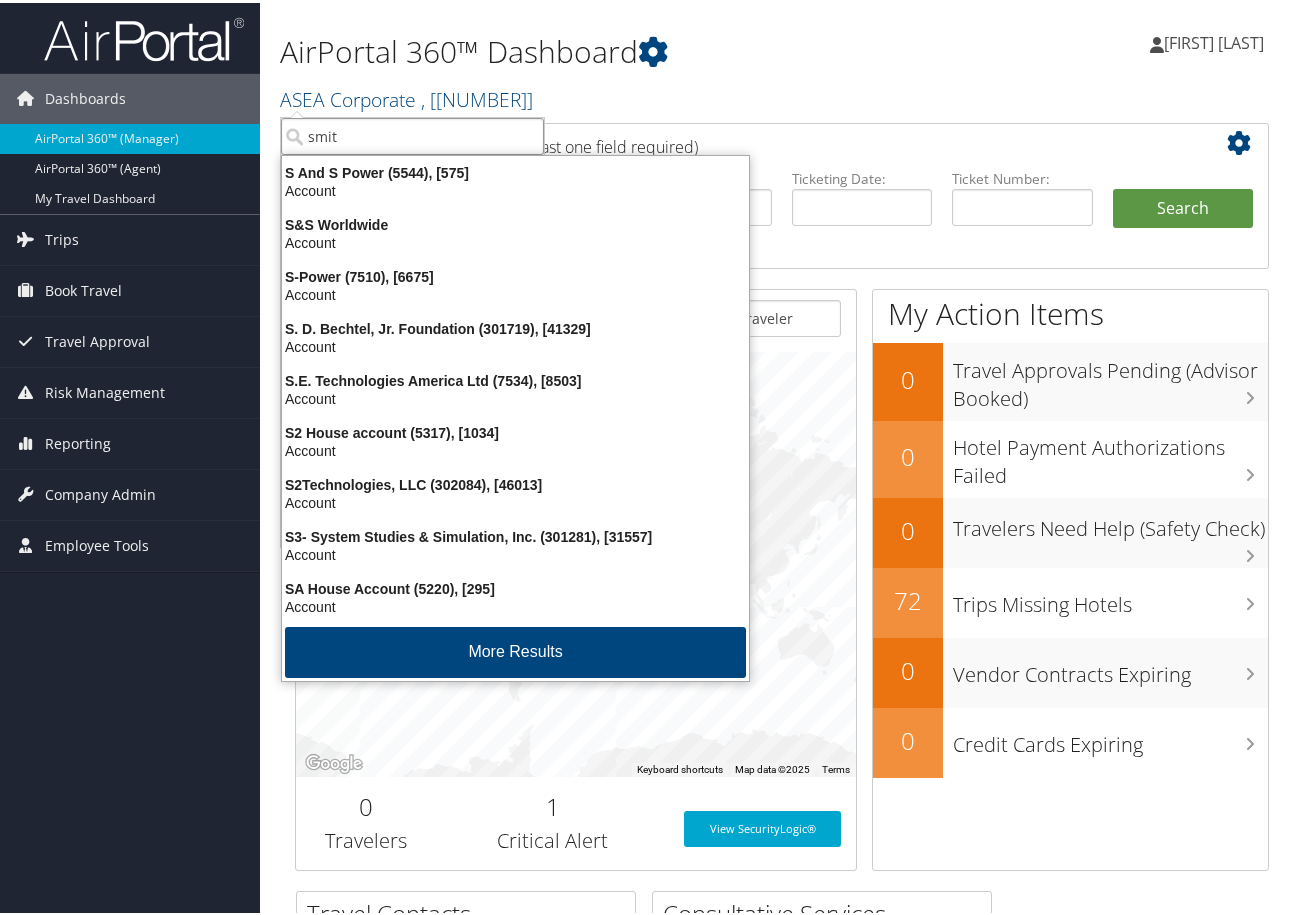 type on "smith" 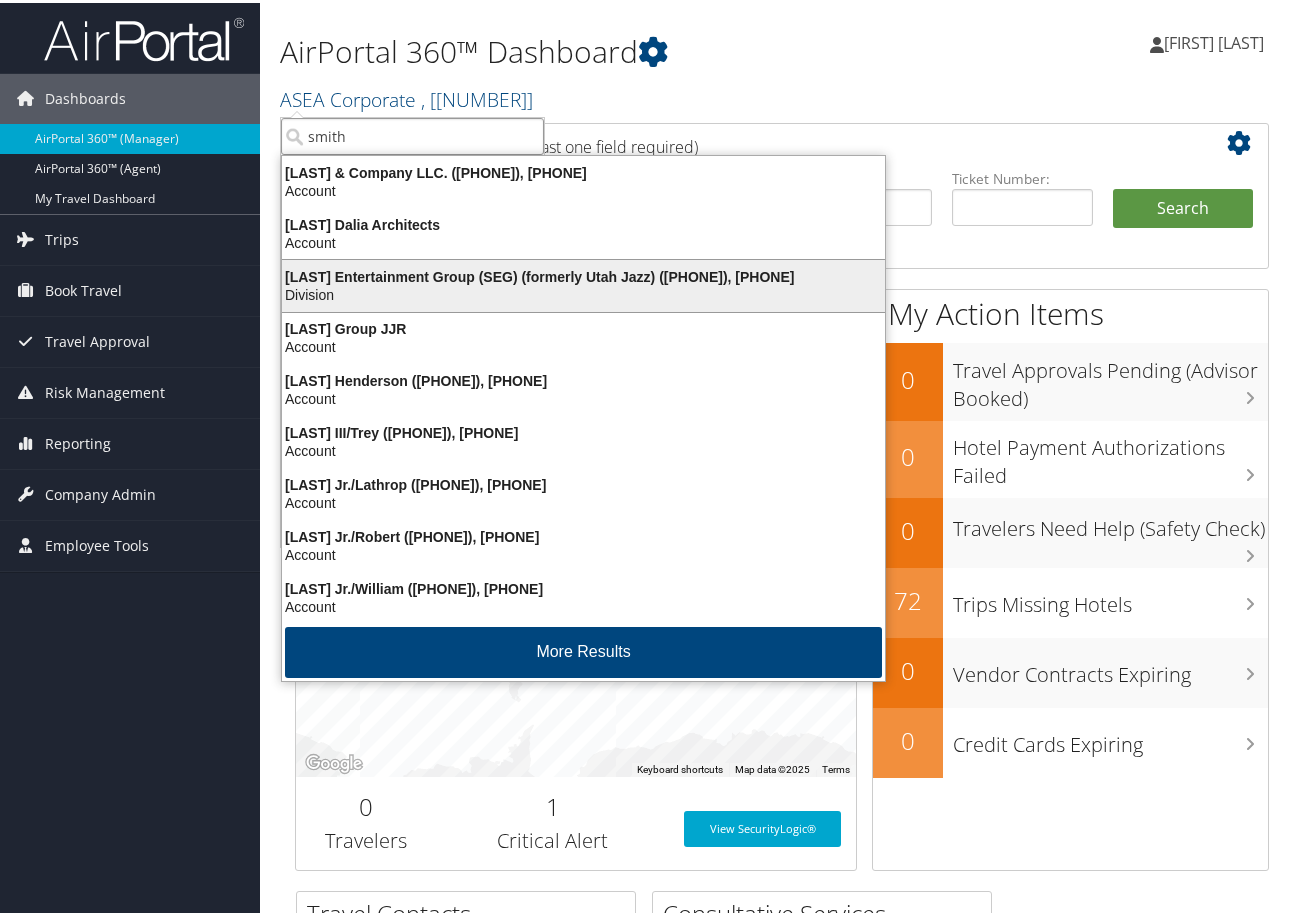 click on "Smith Entertainment Group (SEG) (formerly Utah Jazz) (301490), [28775]" at bounding box center [583, 274] 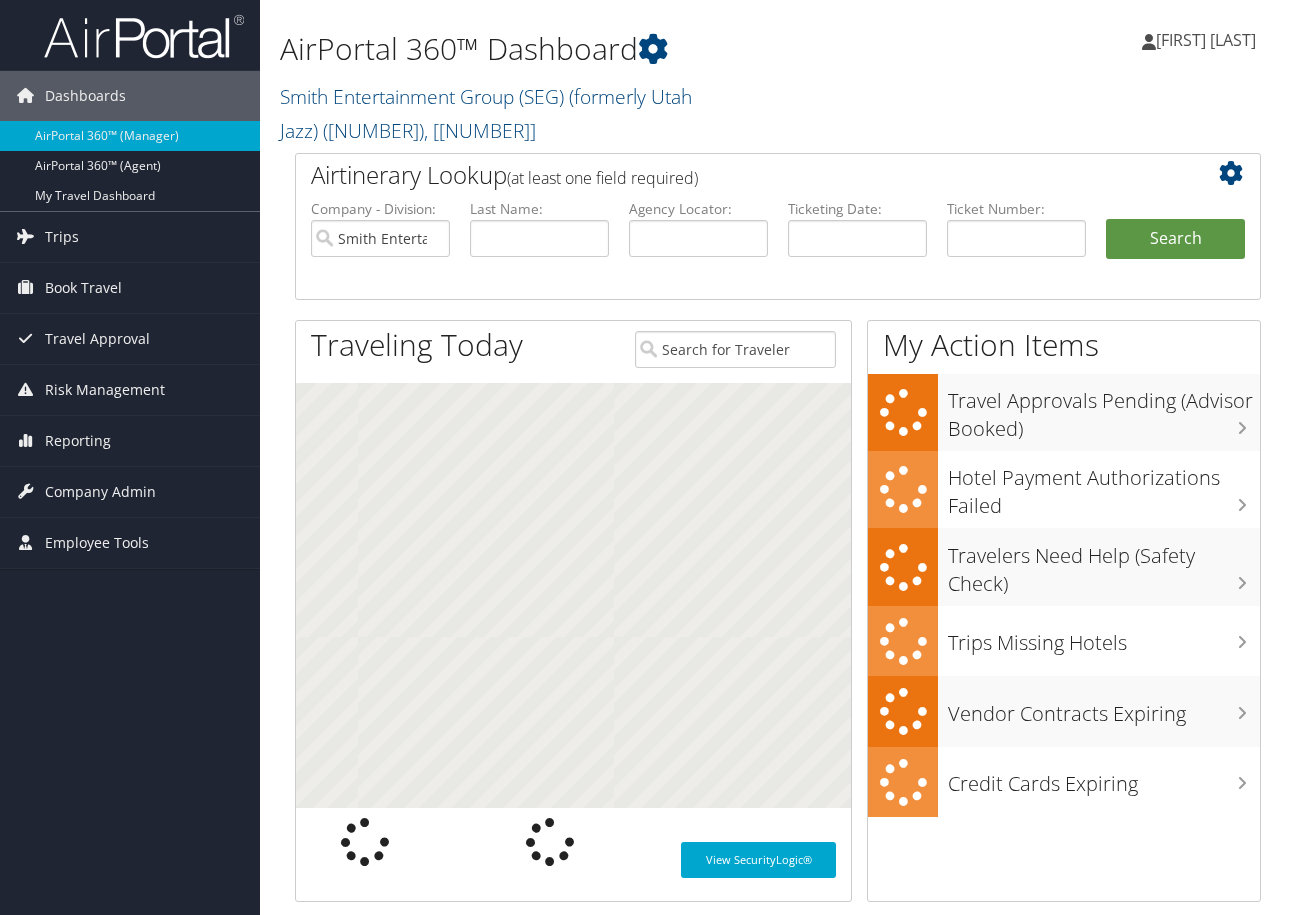 scroll, scrollTop: 0, scrollLeft: 0, axis: both 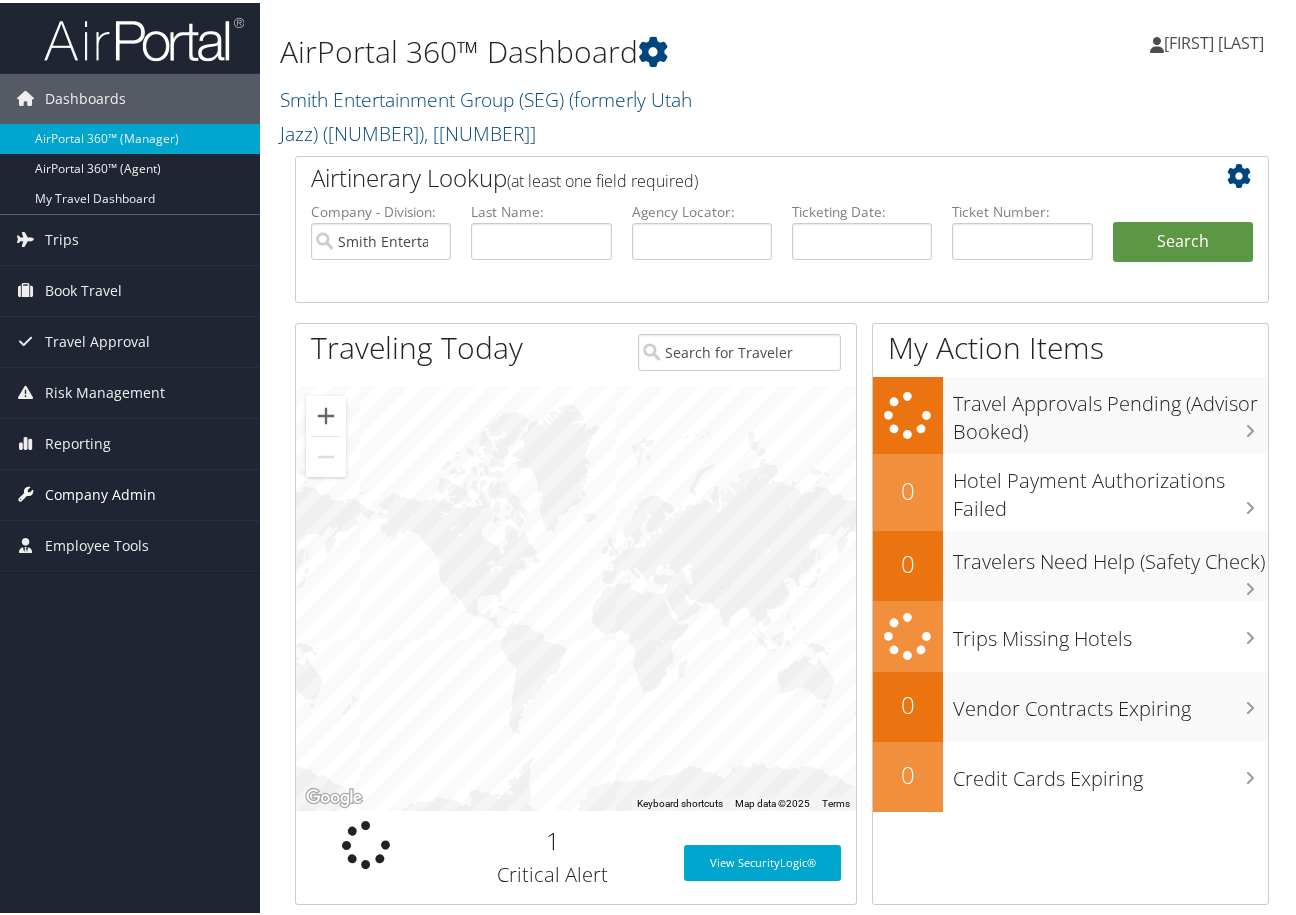 click on "Company Admin" at bounding box center (100, 492) 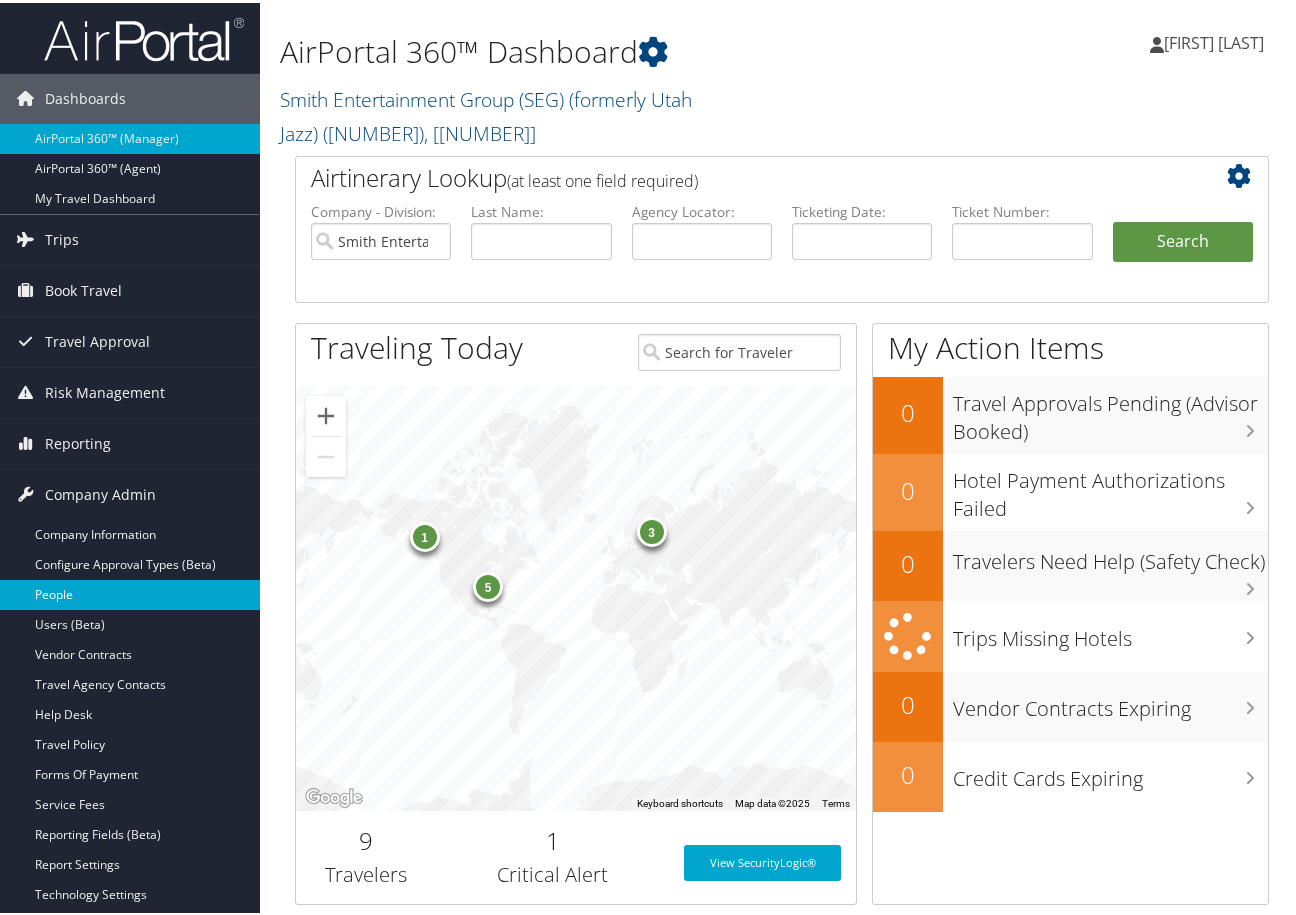 click on "People" at bounding box center (130, 592) 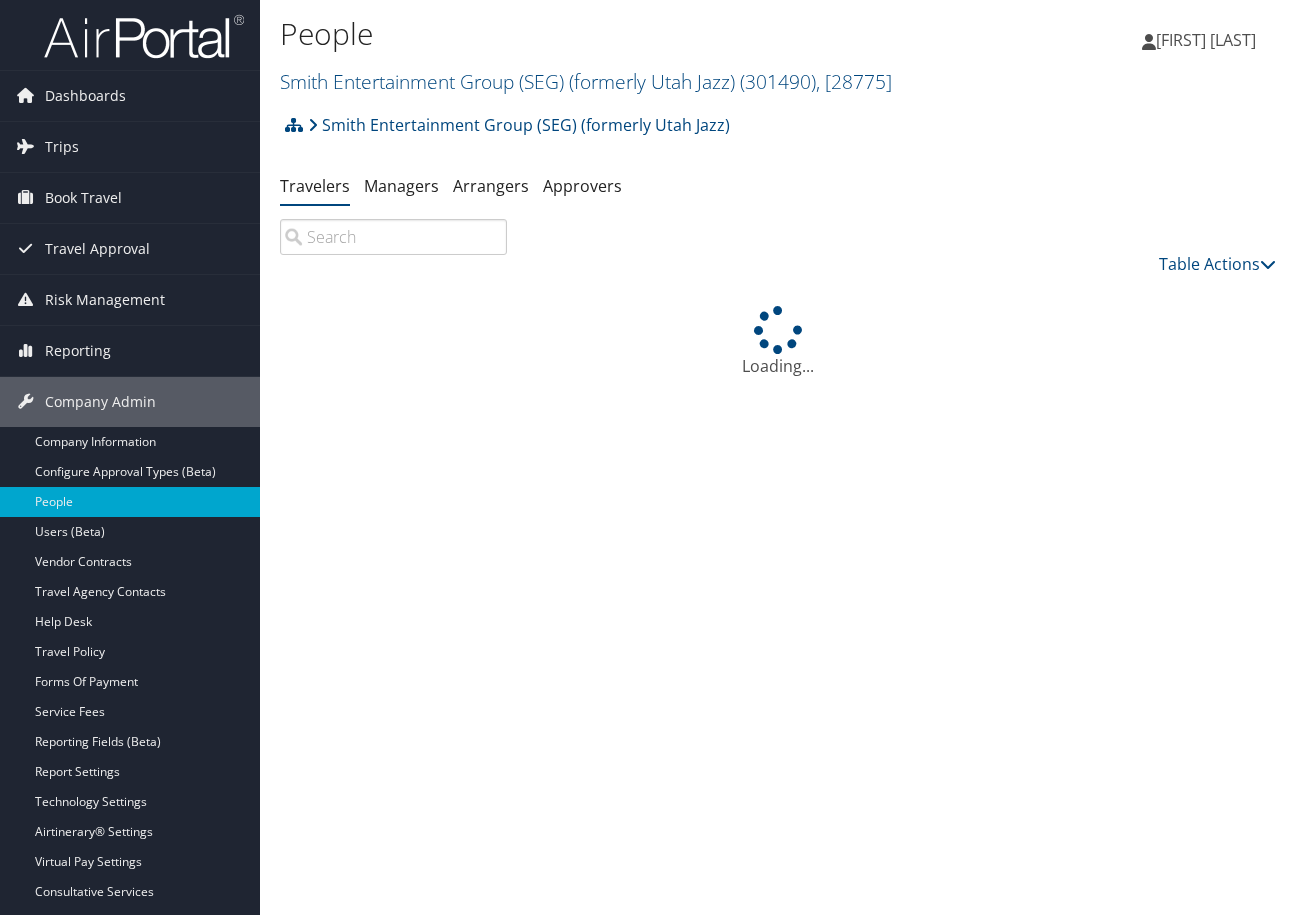 scroll, scrollTop: 0, scrollLeft: 0, axis: both 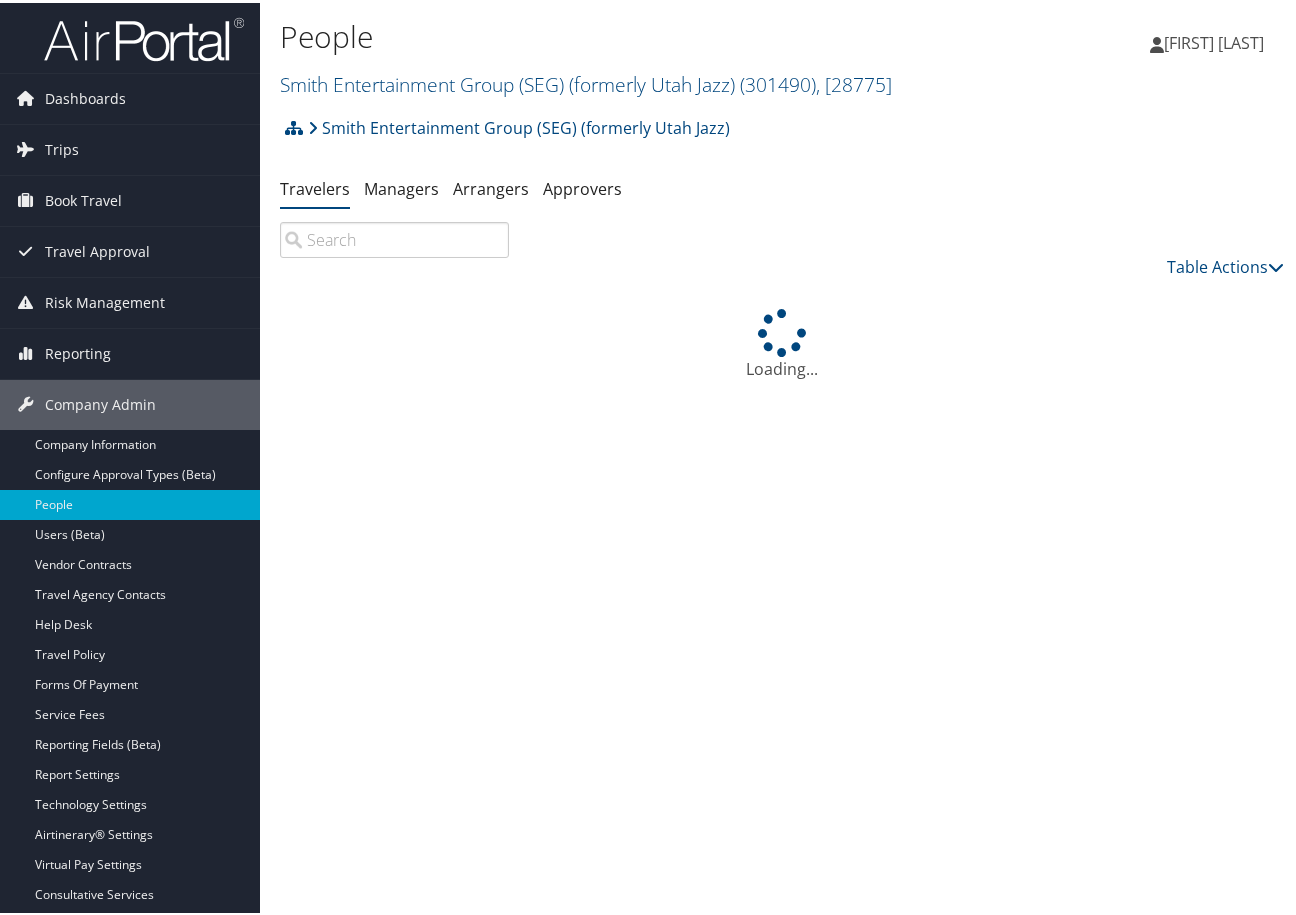 click at bounding box center [394, 237] 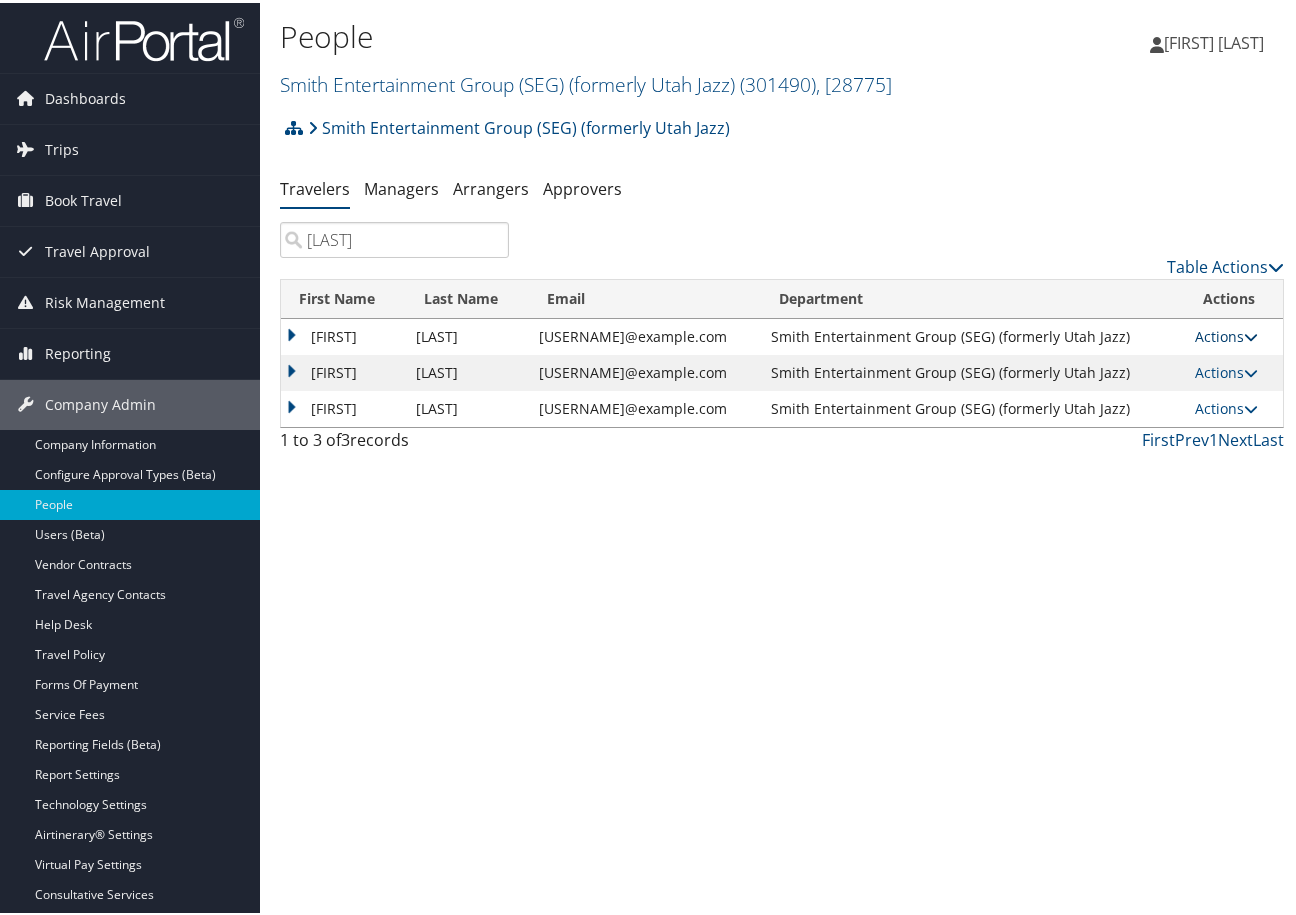 type on "garduno" 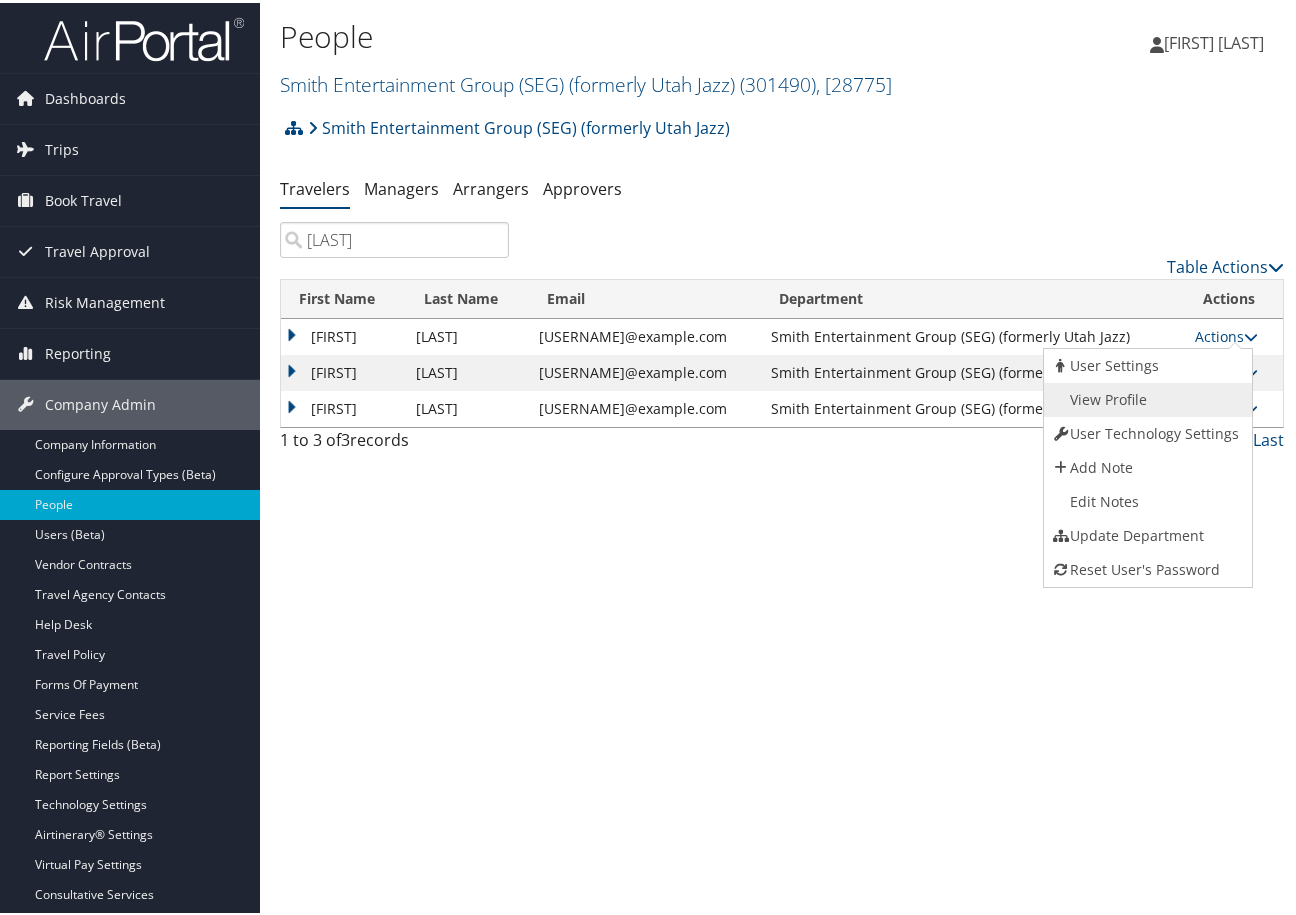 click on "View Profile" at bounding box center (1145, 397) 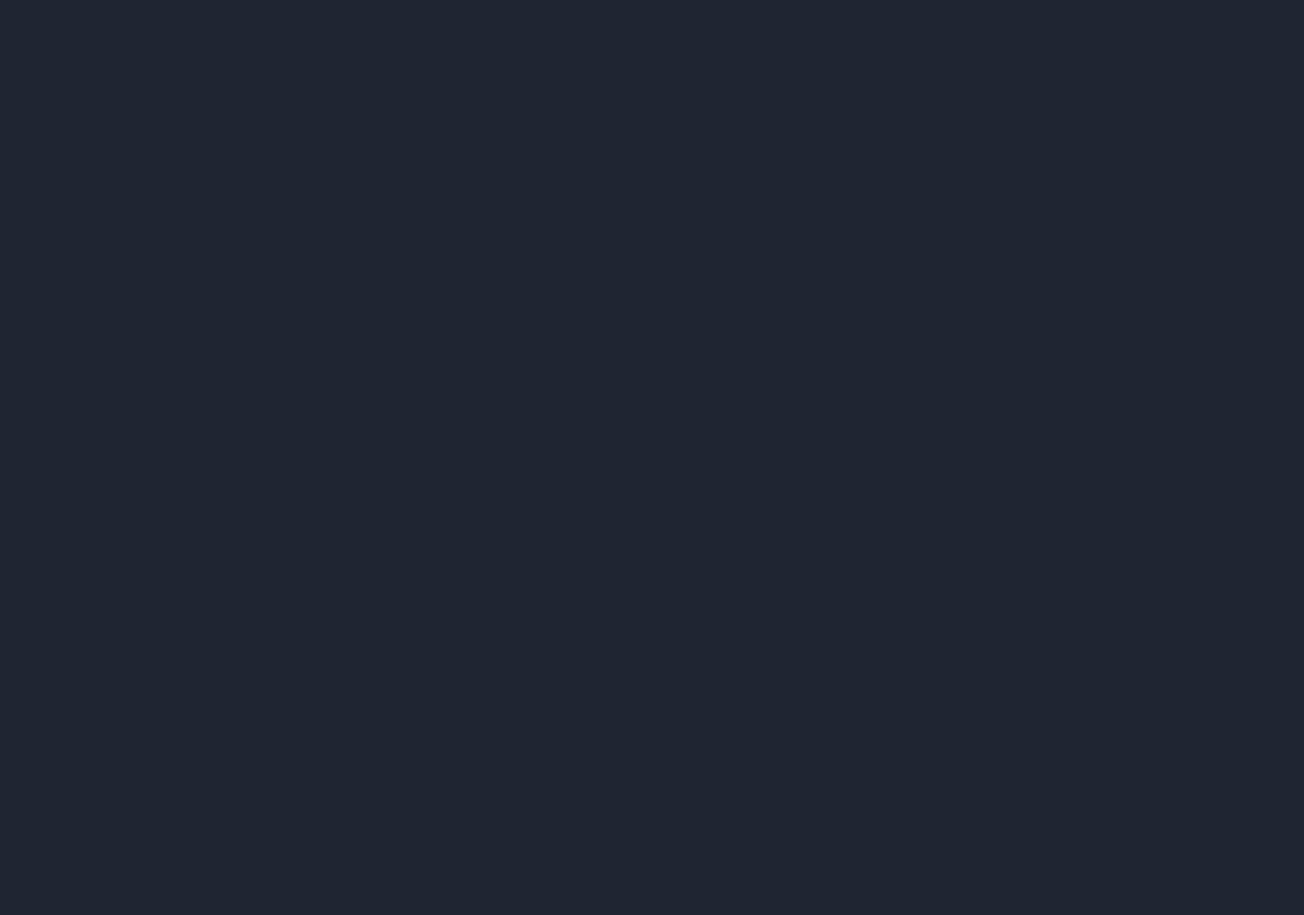 scroll, scrollTop: 0, scrollLeft: 0, axis: both 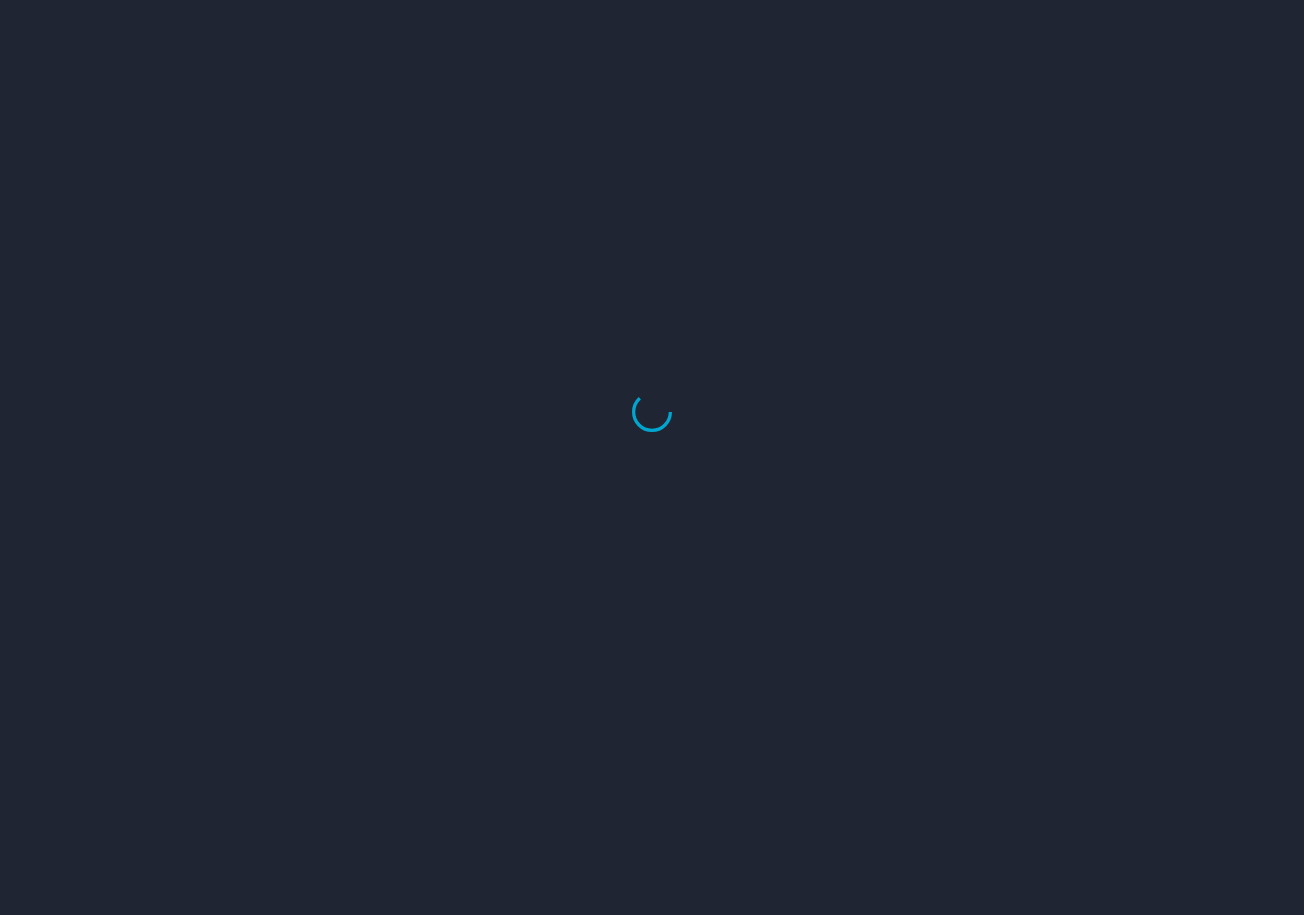select on "US" 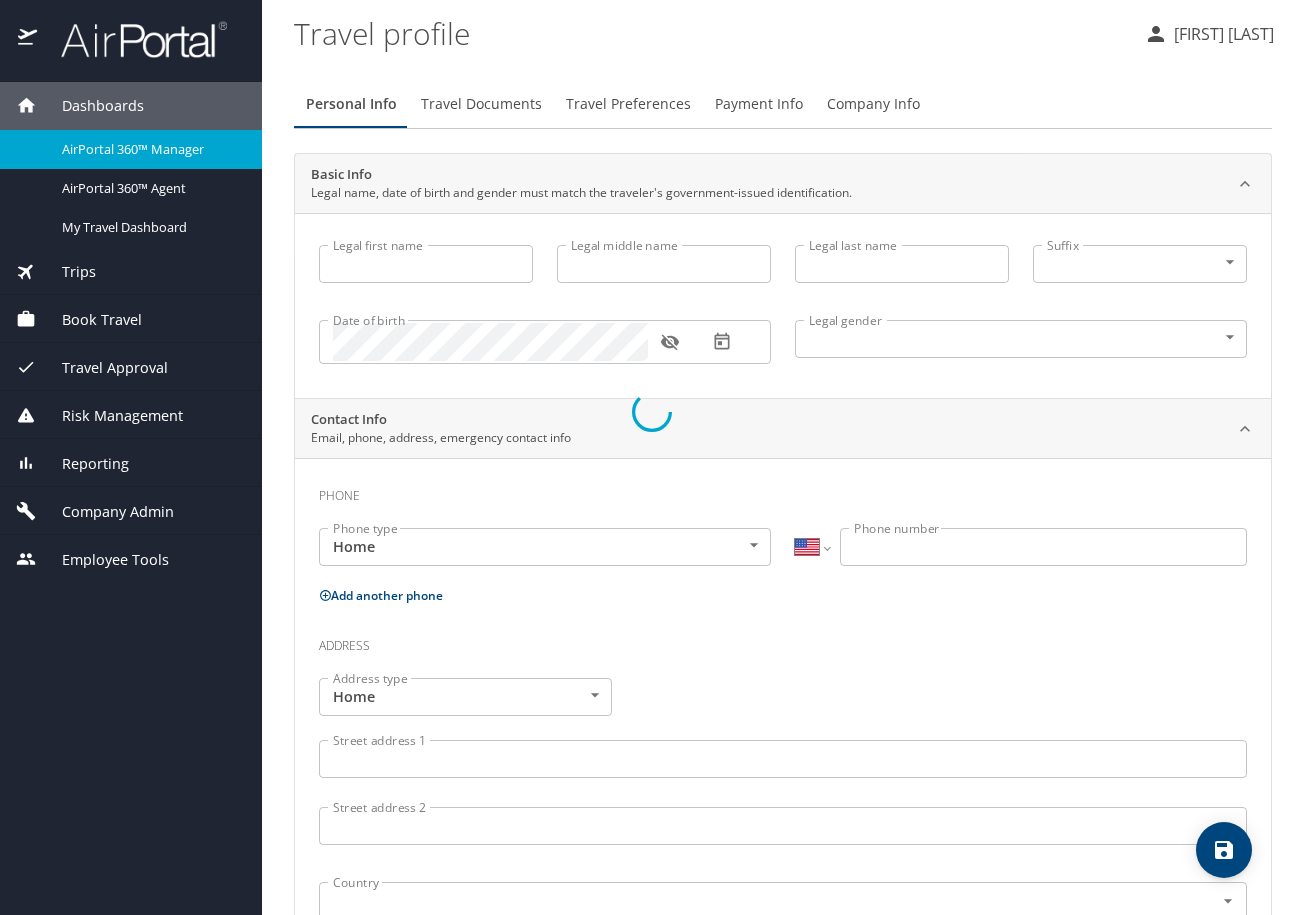 type on "Derek" 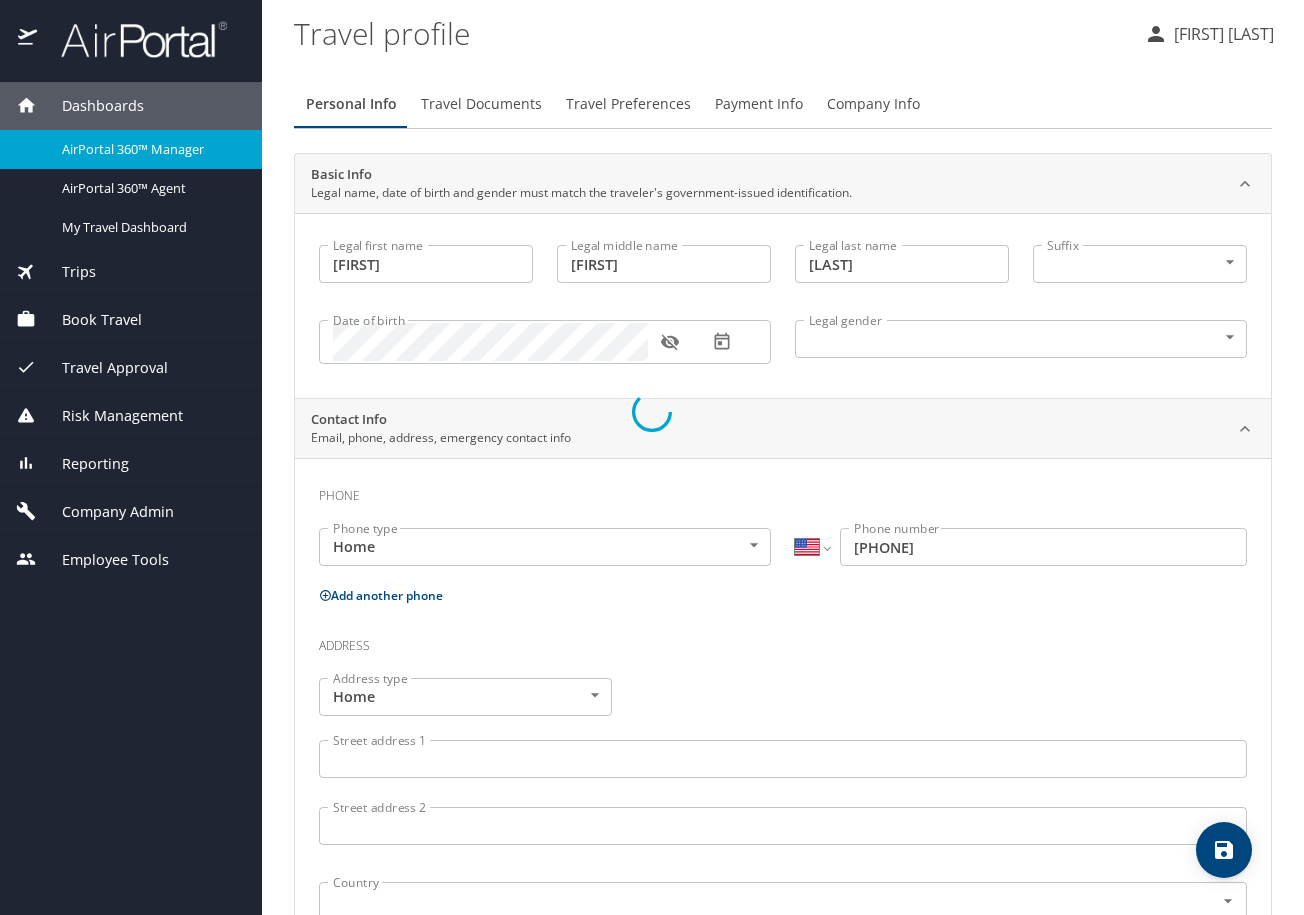 select on "US" 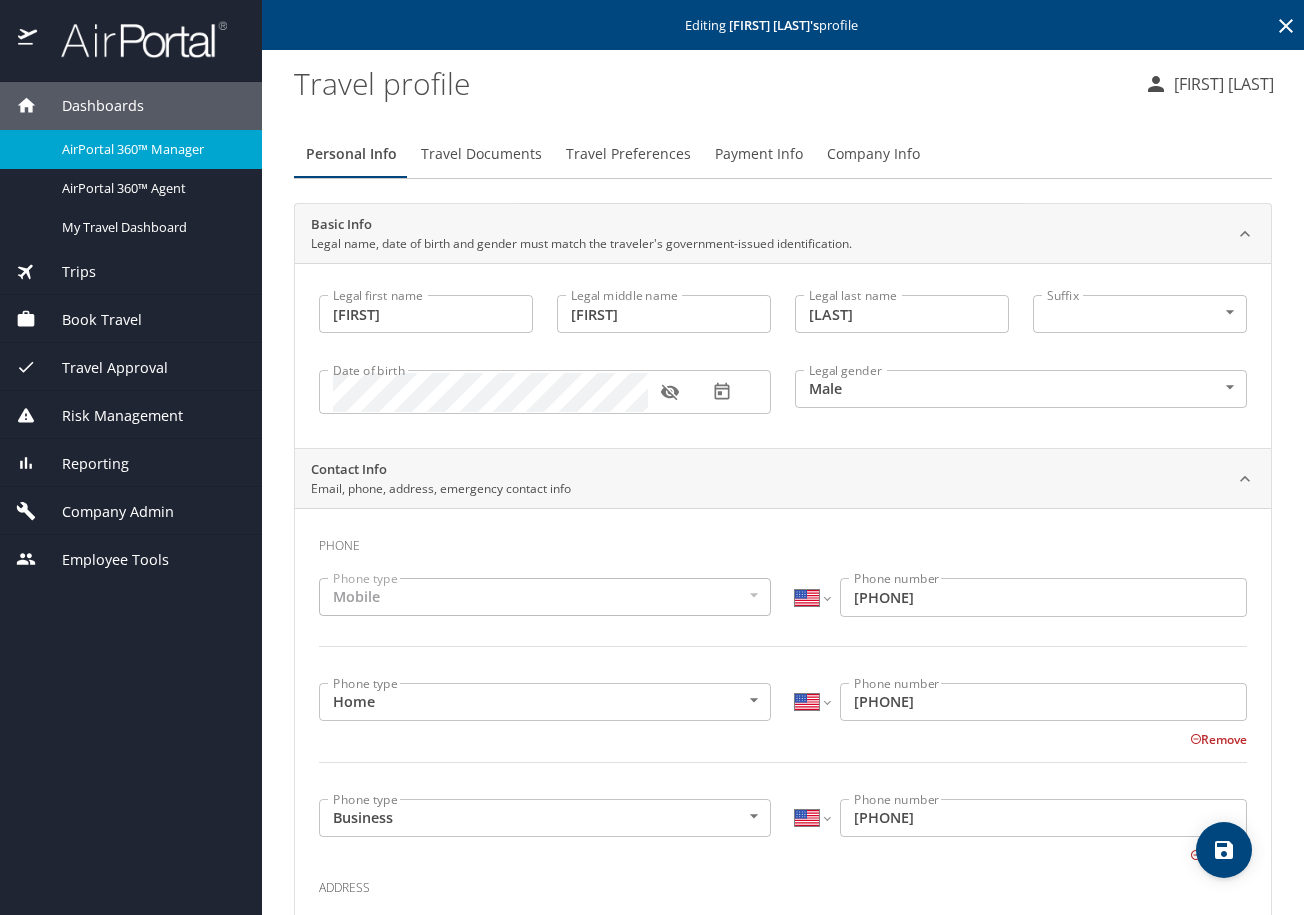 click on "Travel Preferences" at bounding box center [628, 154] 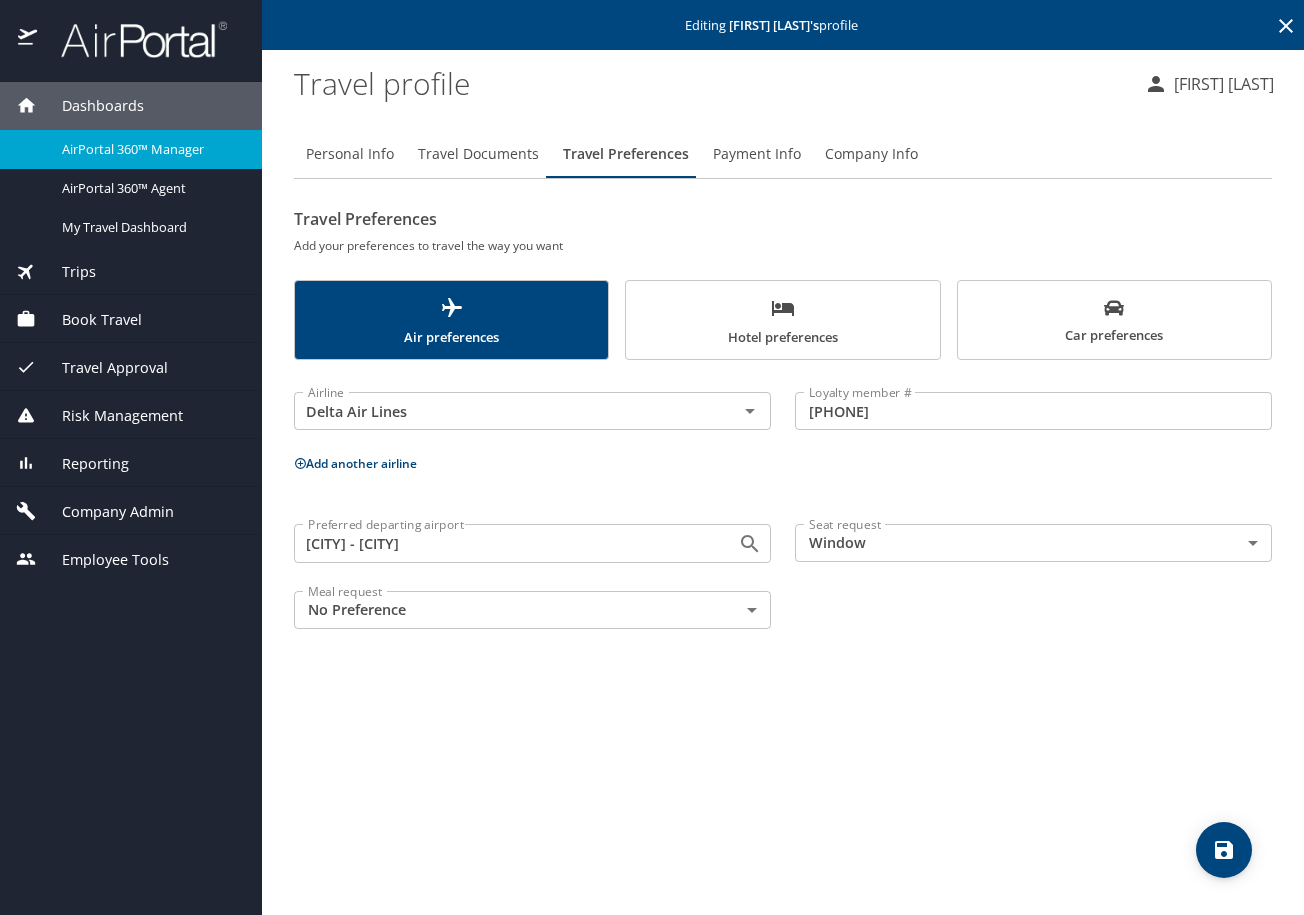 click on "Travel Documents" at bounding box center [478, 154] 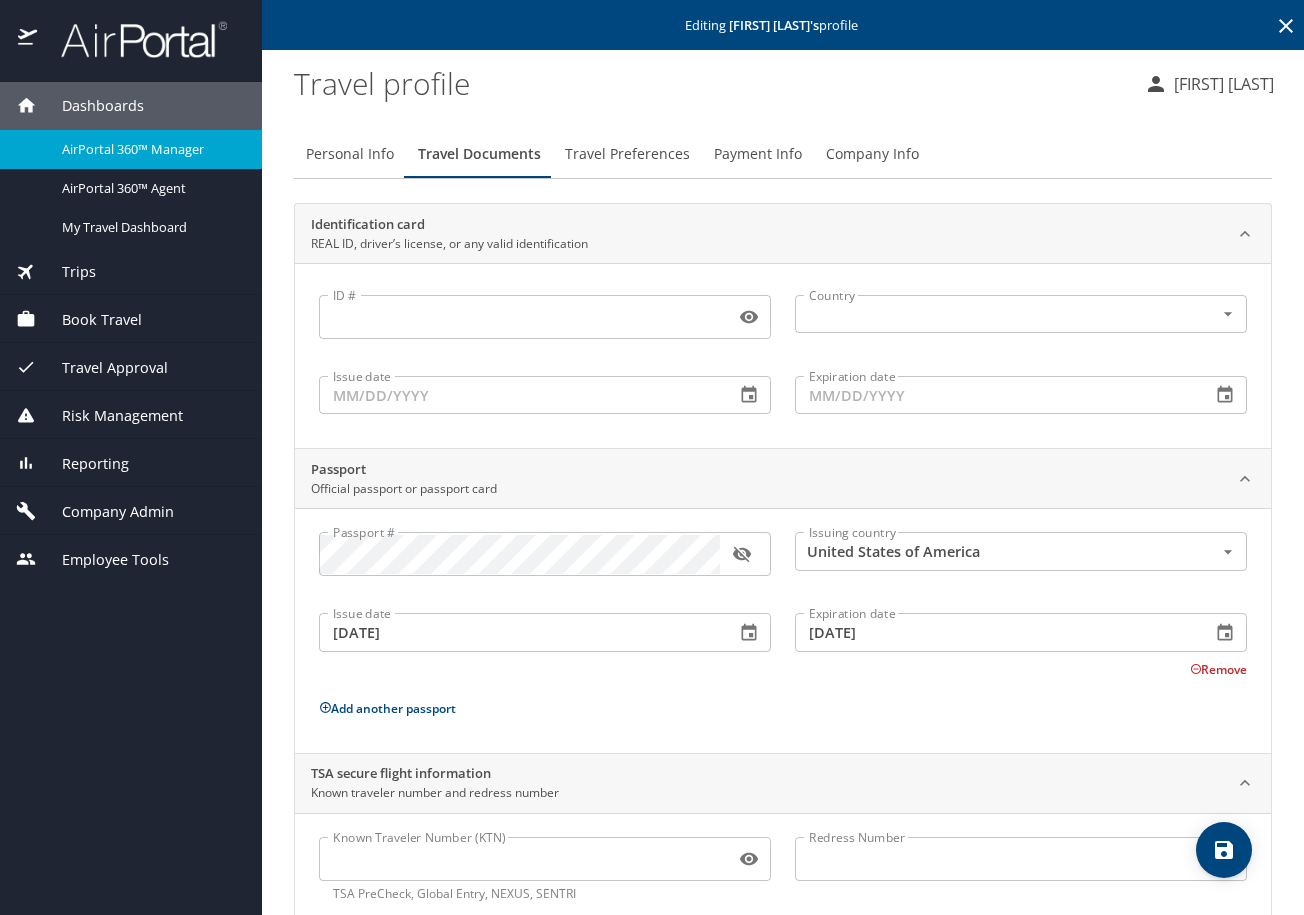 scroll, scrollTop: 49, scrollLeft: 0, axis: vertical 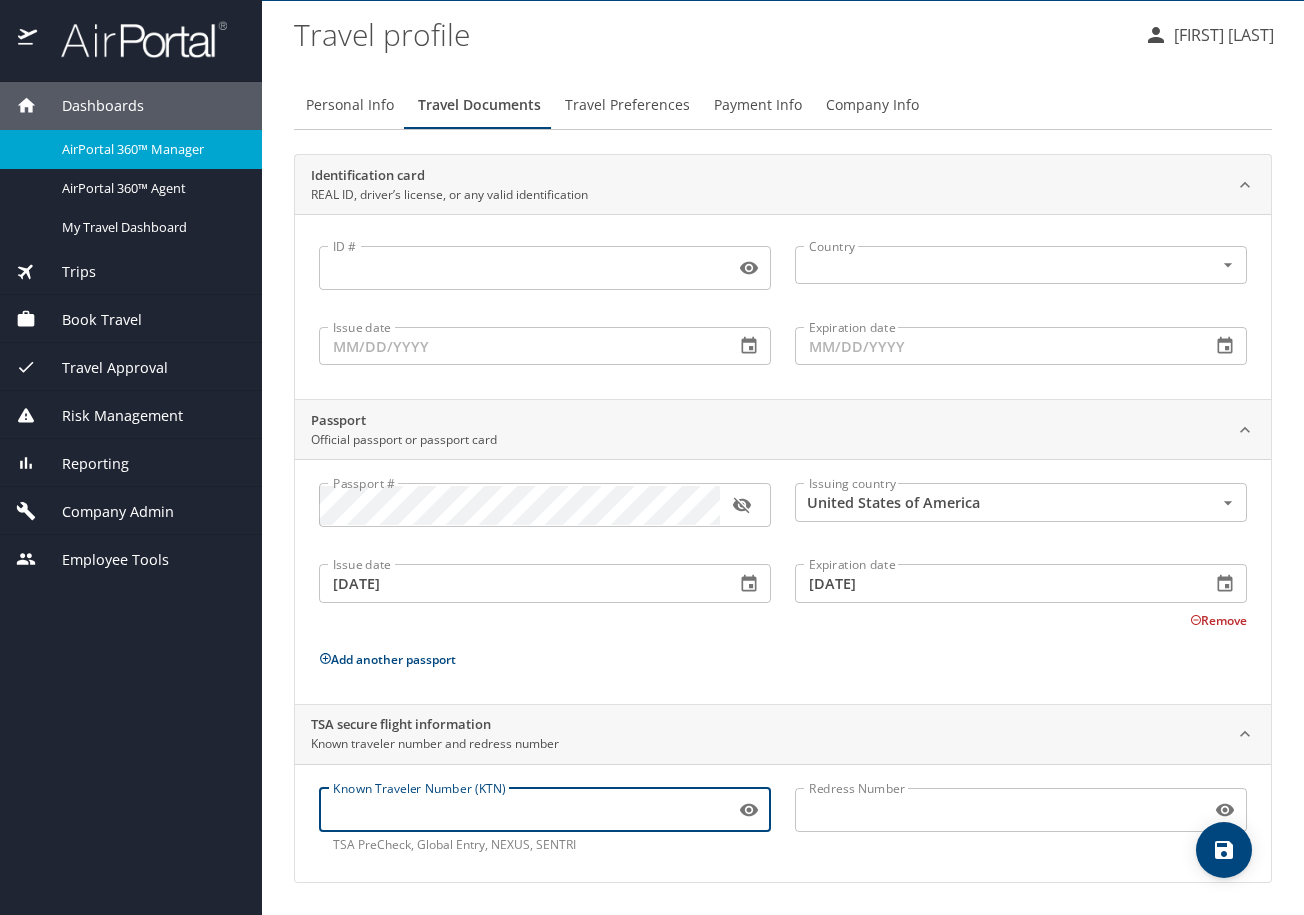 click on "Known Traveler Number (KTN)" at bounding box center [523, 810] 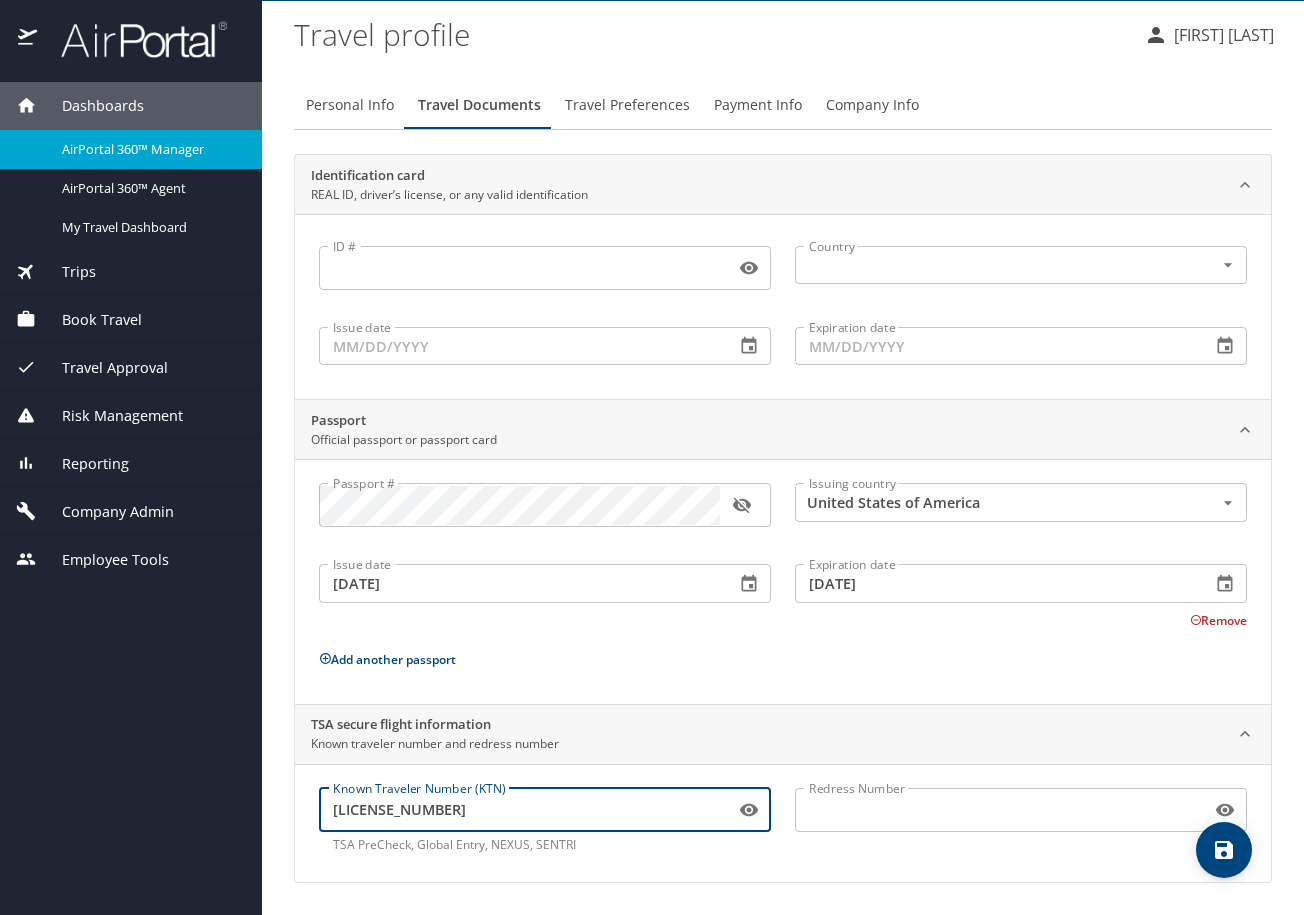type on "TT11V8ZFJ" 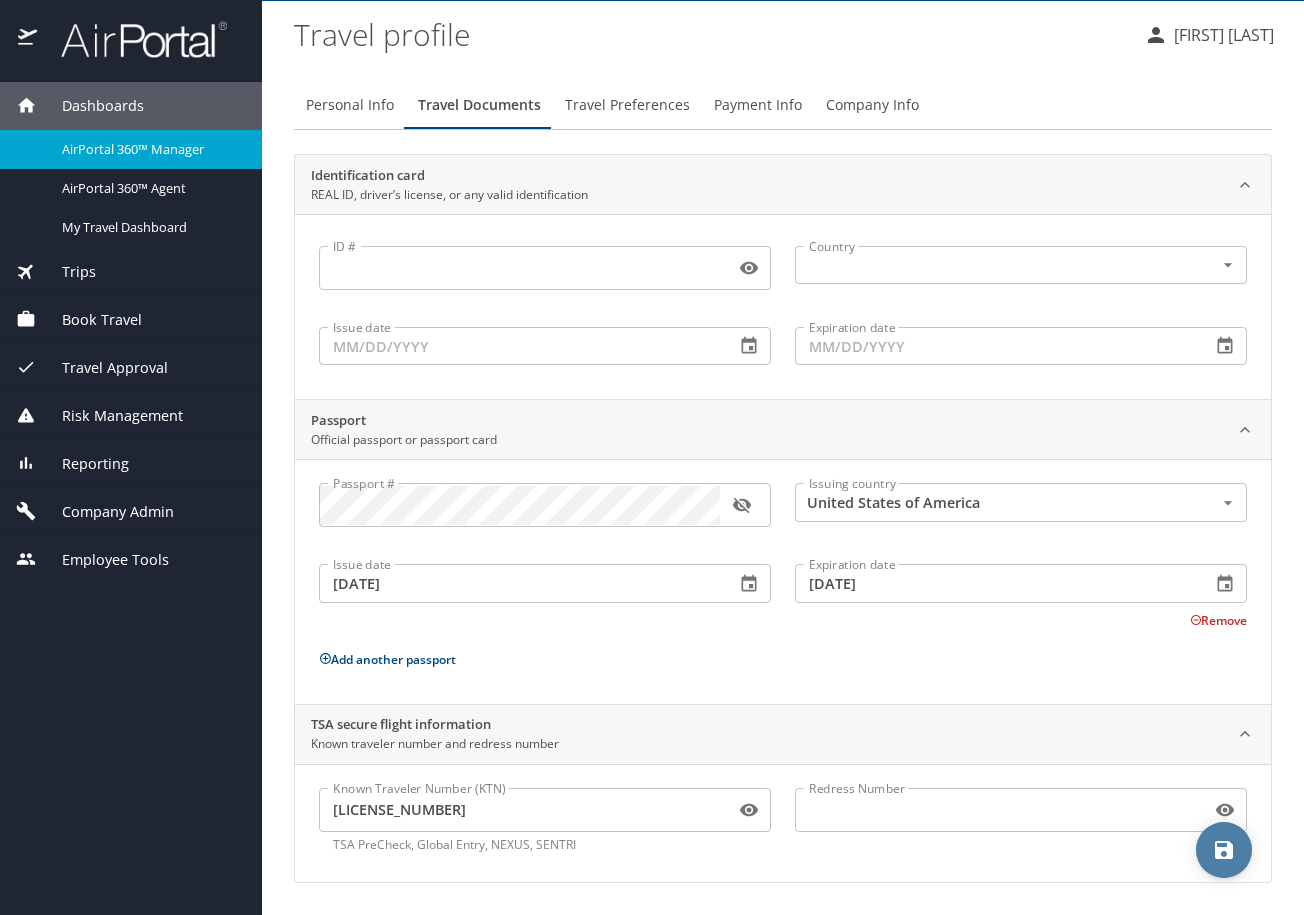 click at bounding box center [1224, 850] 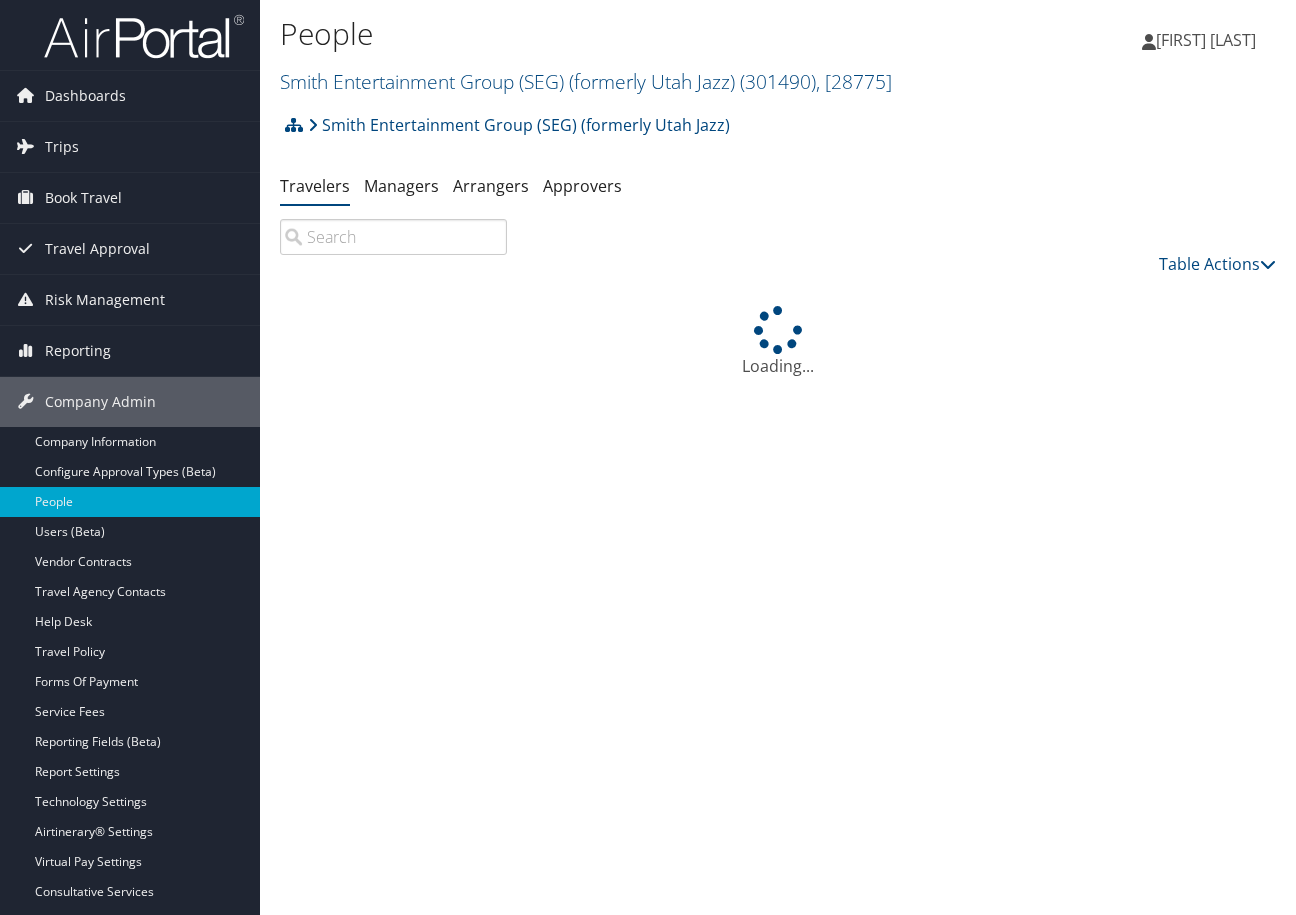 scroll, scrollTop: 0, scrollLeft: 0, axis: both 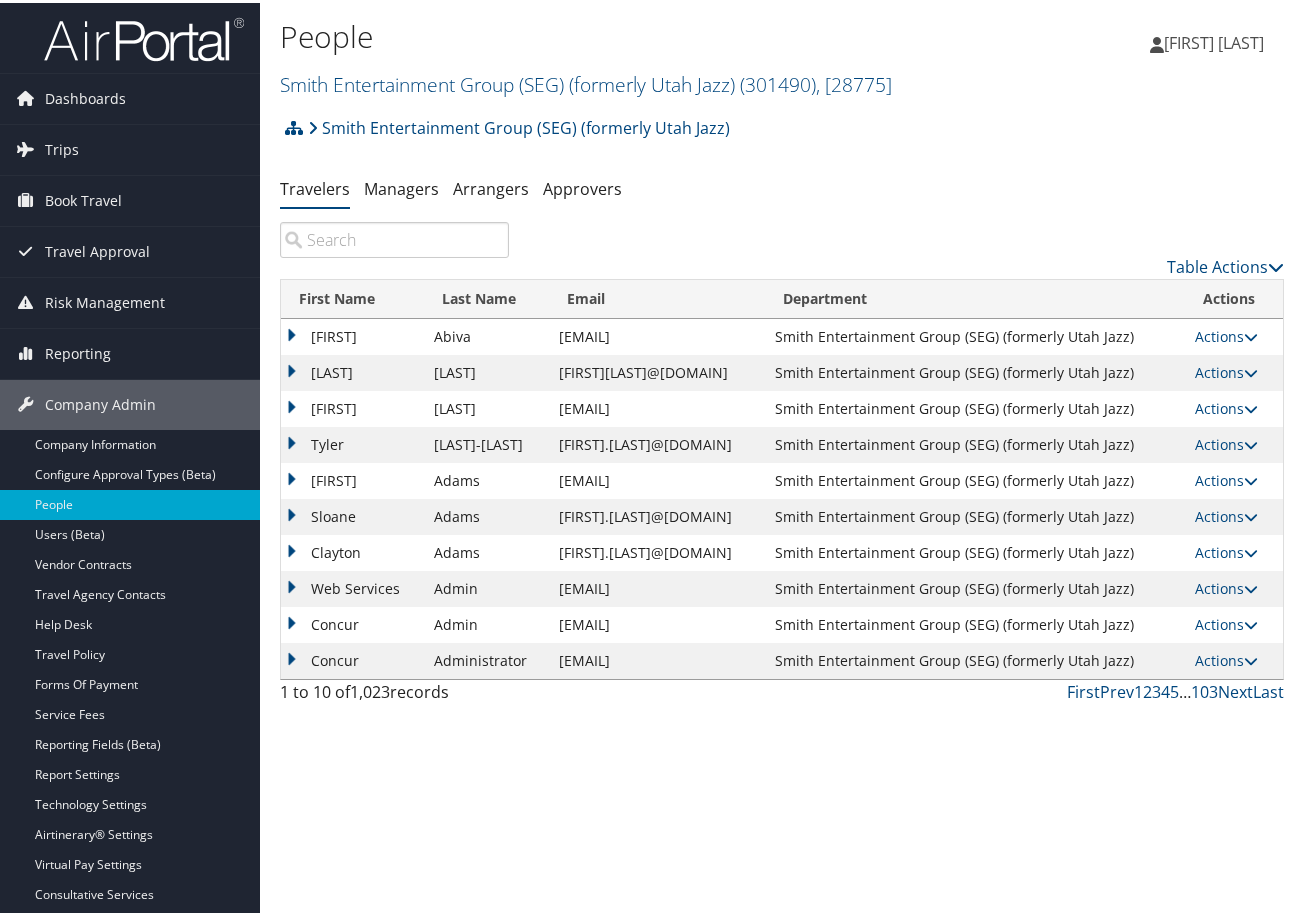 click at bounding box center [394, 237] 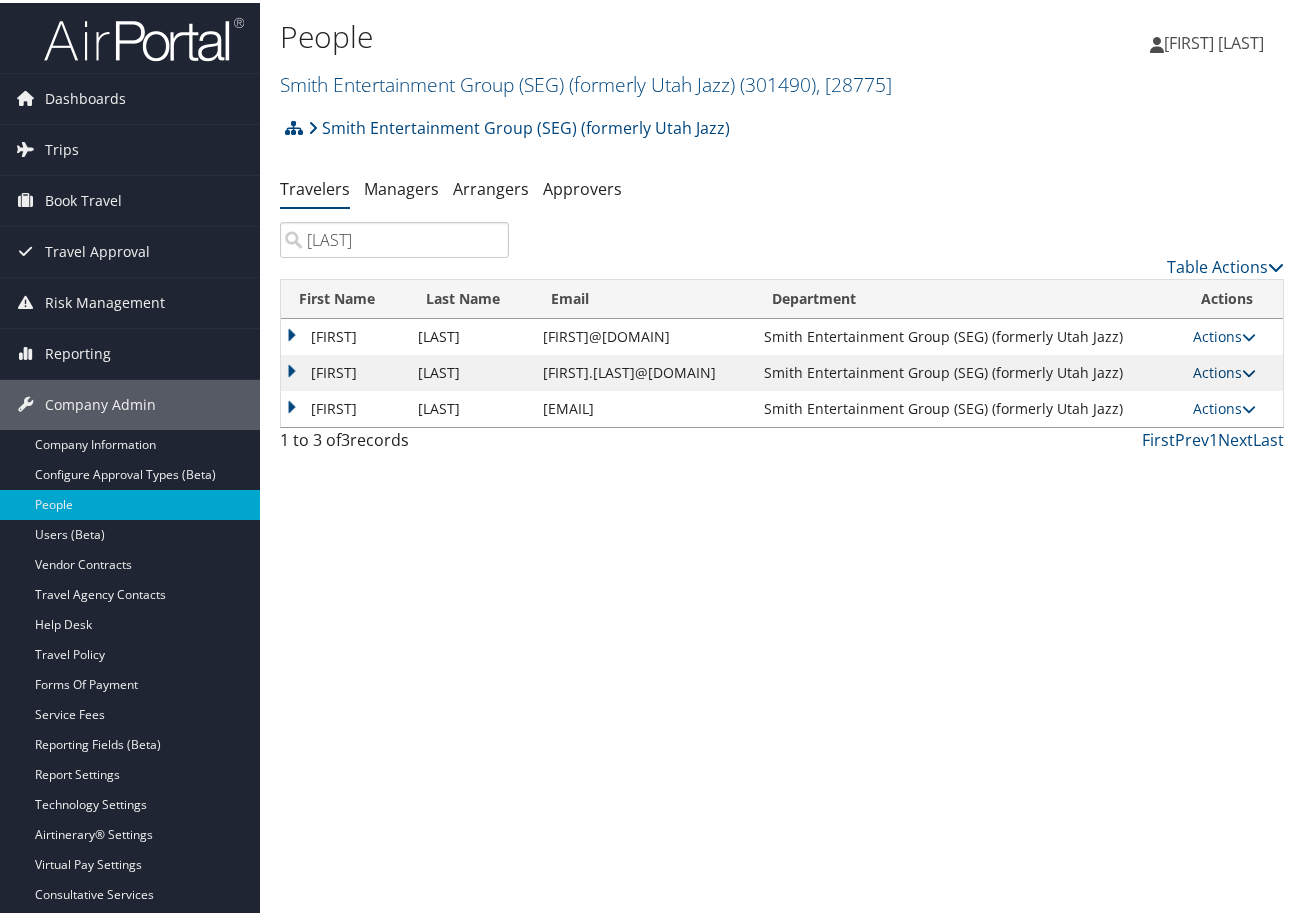 type on "garduno" 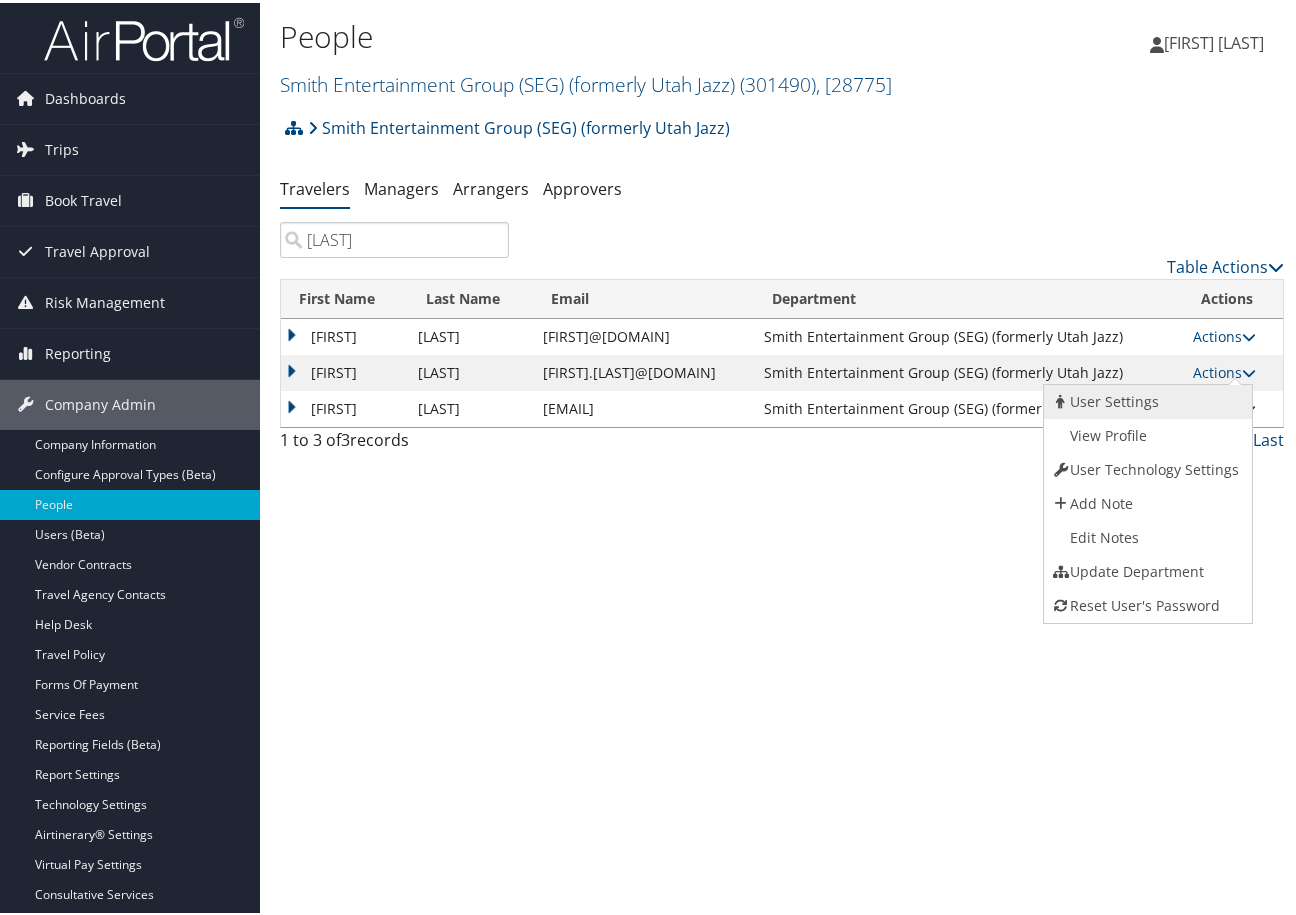 click on "User Settings" at bounding box center [1145, 399] 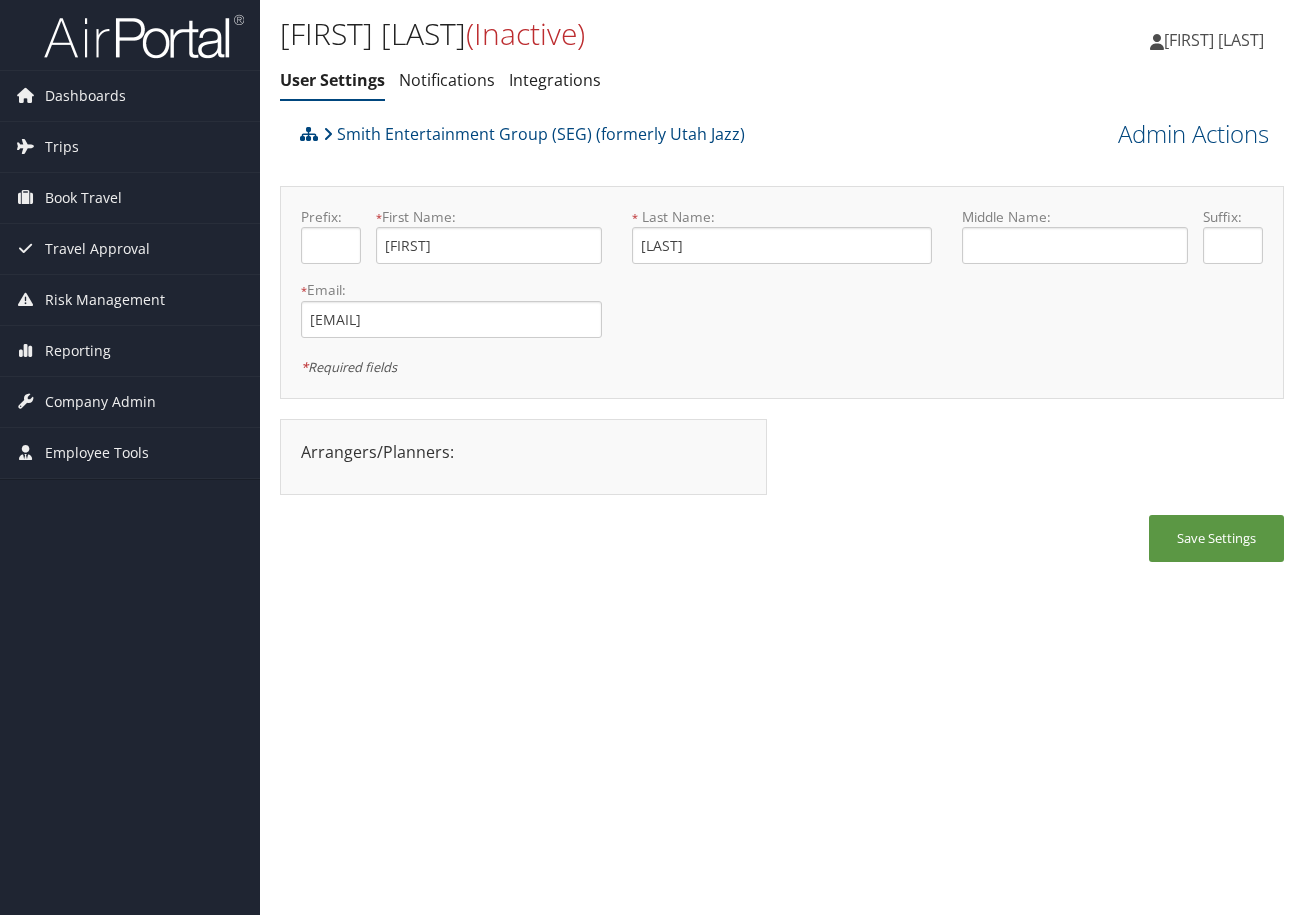 scroll, scrollTop: 0, scrollLeft: 0, axis: both 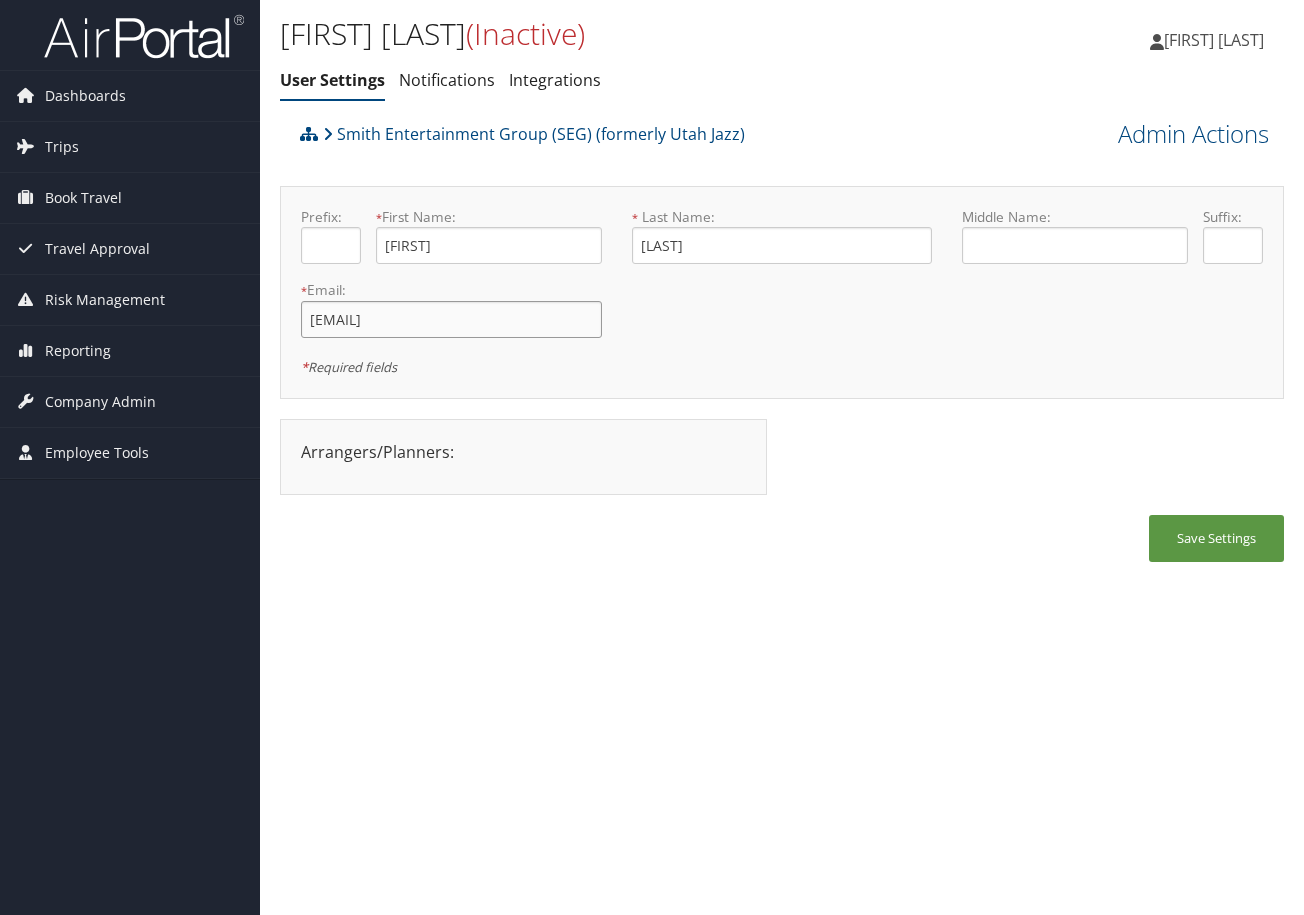 drag, startPoint x: 509, startPoint y: 321, endPoint x: 260, endPoint y: 316, distance: 249.0502 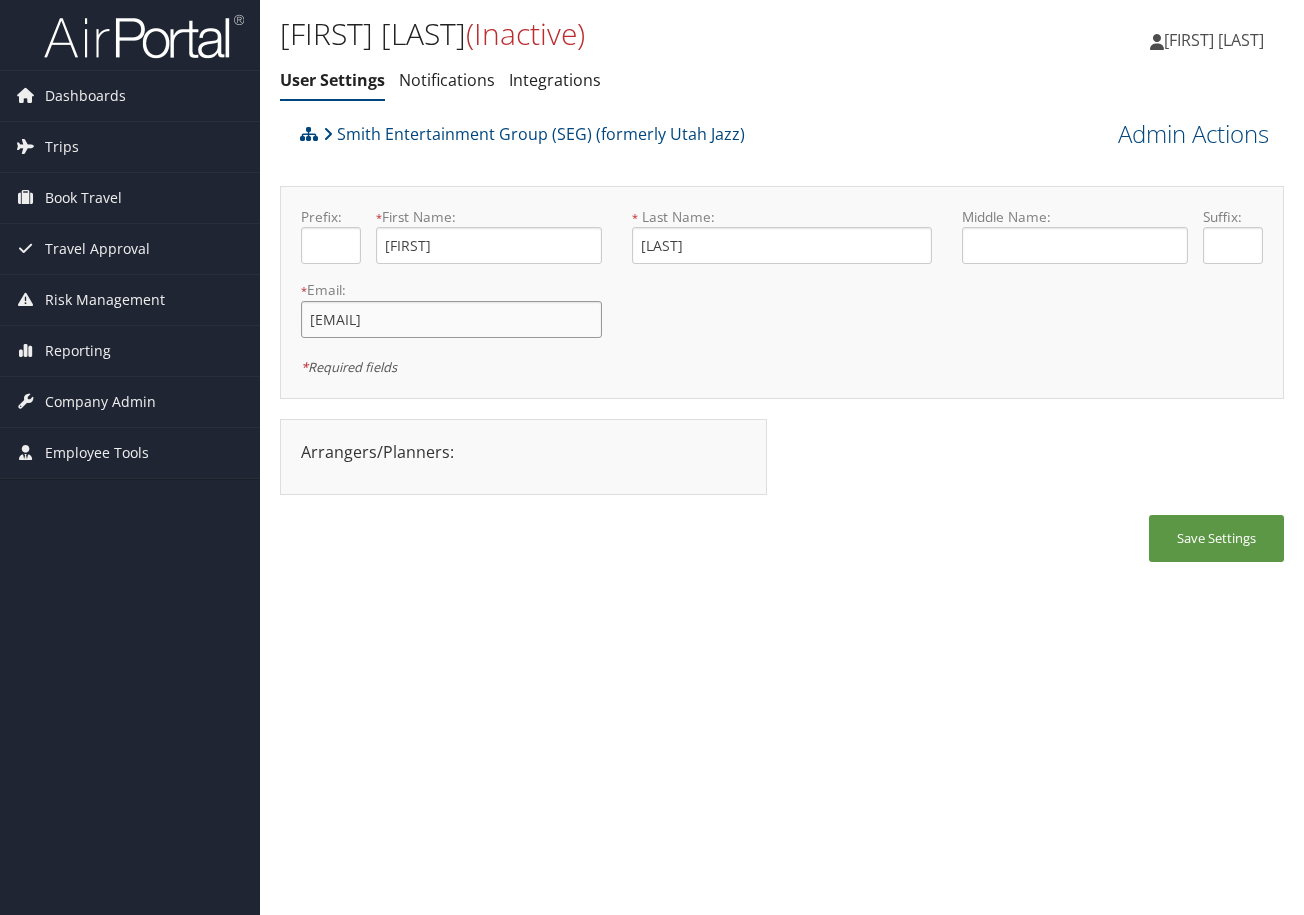 click on "[FIRST] [LAST]  (Inactive)
User Settings
Notifications
Integrations
User Settings
Notifications
Integrations" at bounding box center (782, 457) 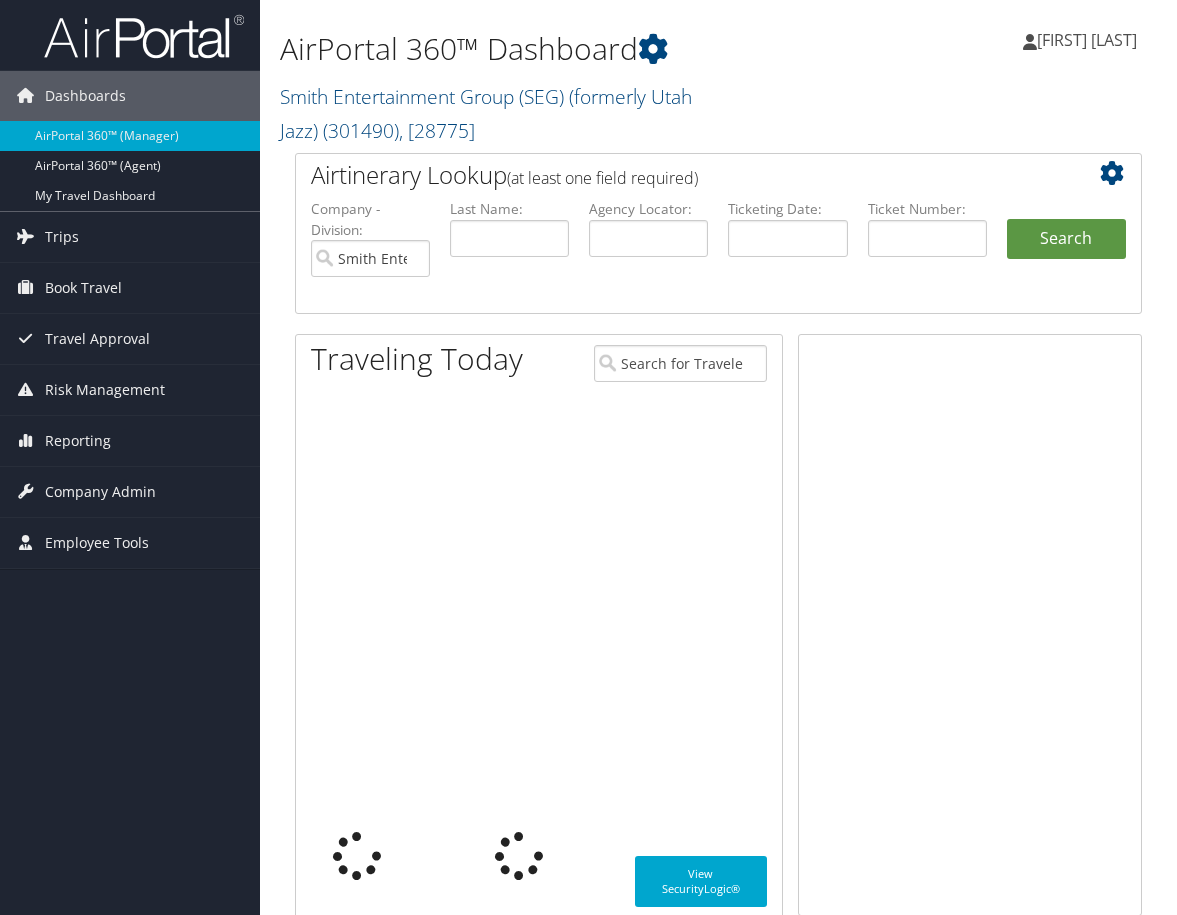 scroll, scrollTop: 0, scrollLeft: 0, axis: both 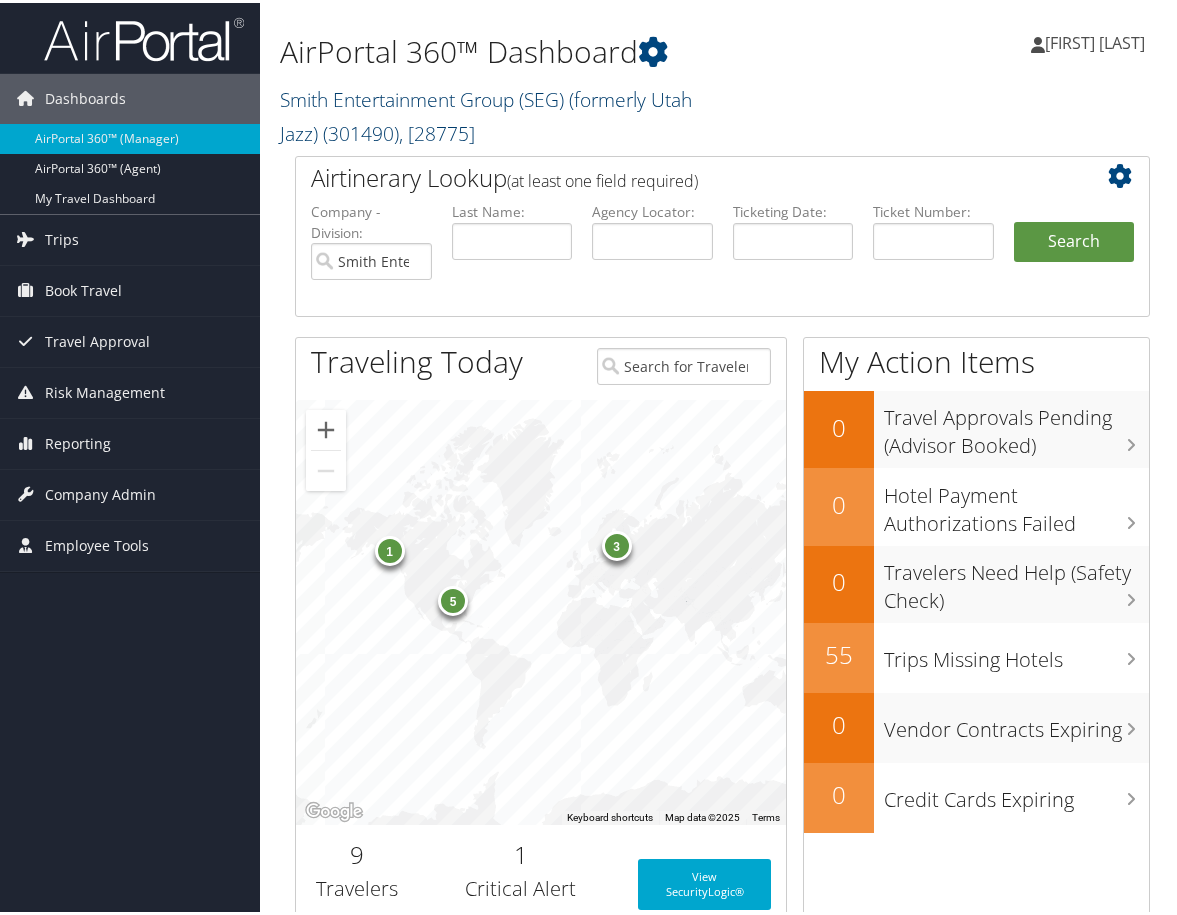 click on "Smith Entertainment Group (SEG) (formerly Utah Jazz)   ( 301490 )  , [ 28775 ]" at bounding box center (486, 113) 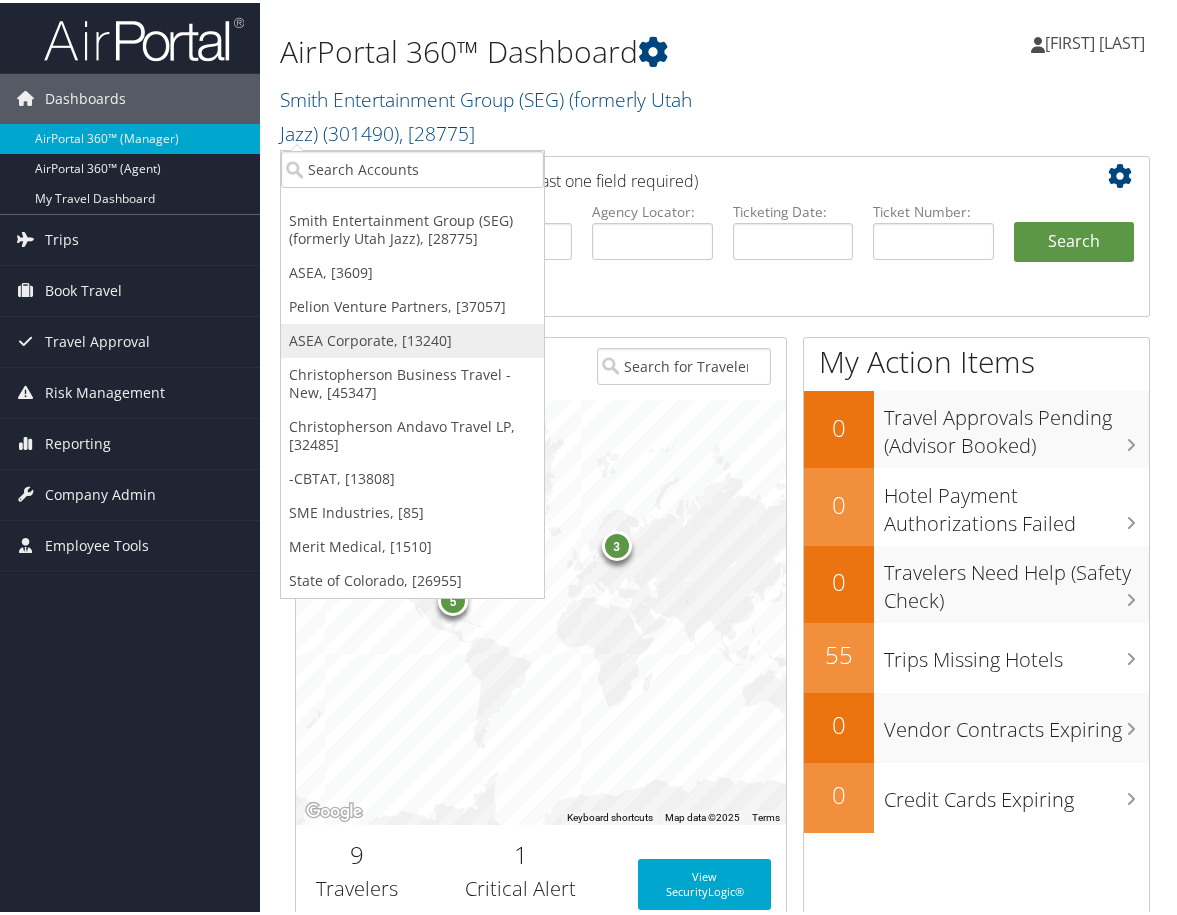 click on "ASEA Corporate, [13240]" at bounding box center (412, 338) 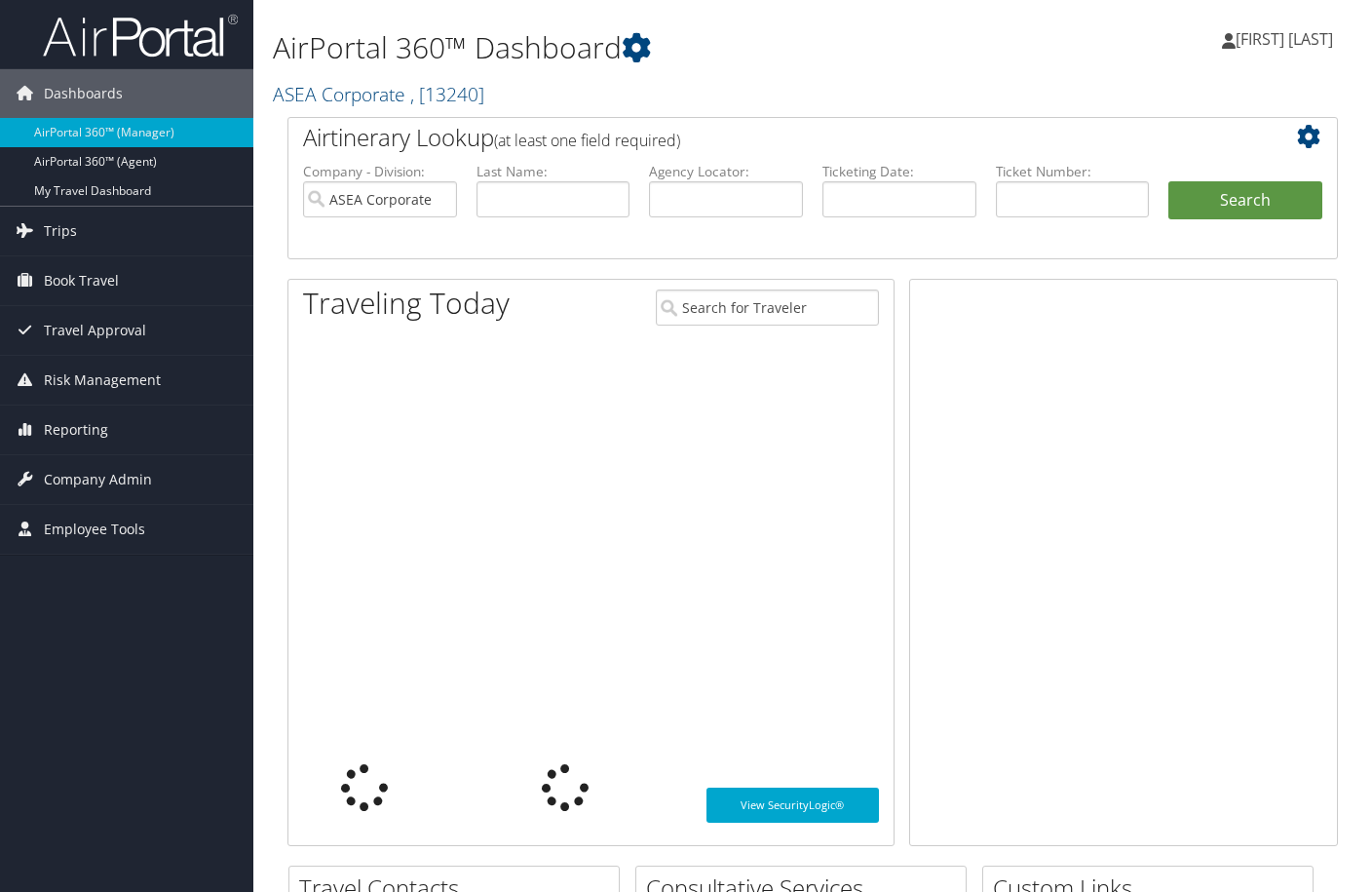 scroll, scrollTop: 0, scrollLeft: 0, axis: both 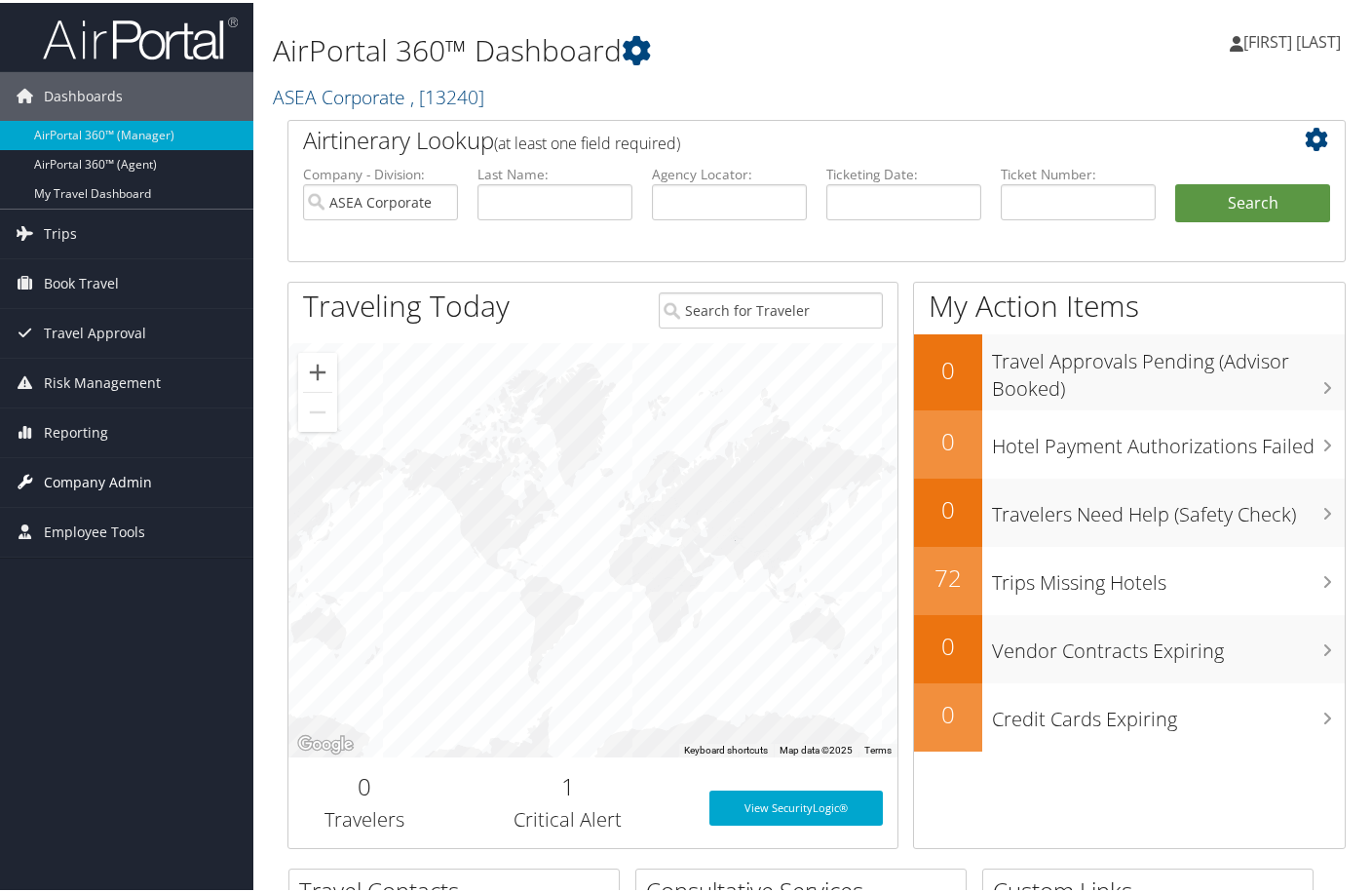 click on "Company Admin" at bounding box center [97, 480] 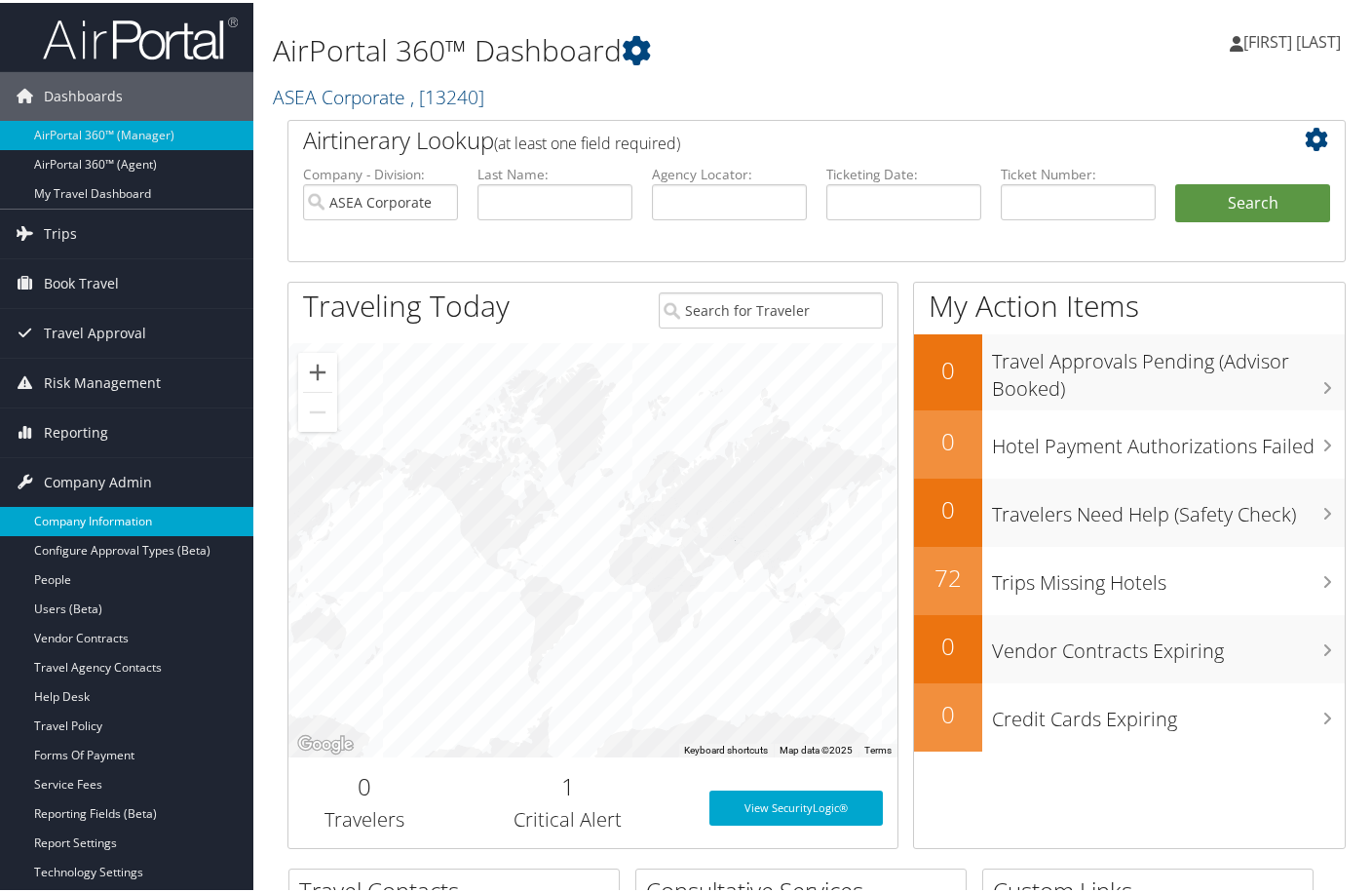 click on "Company Information" at bounding box center (127, 519) 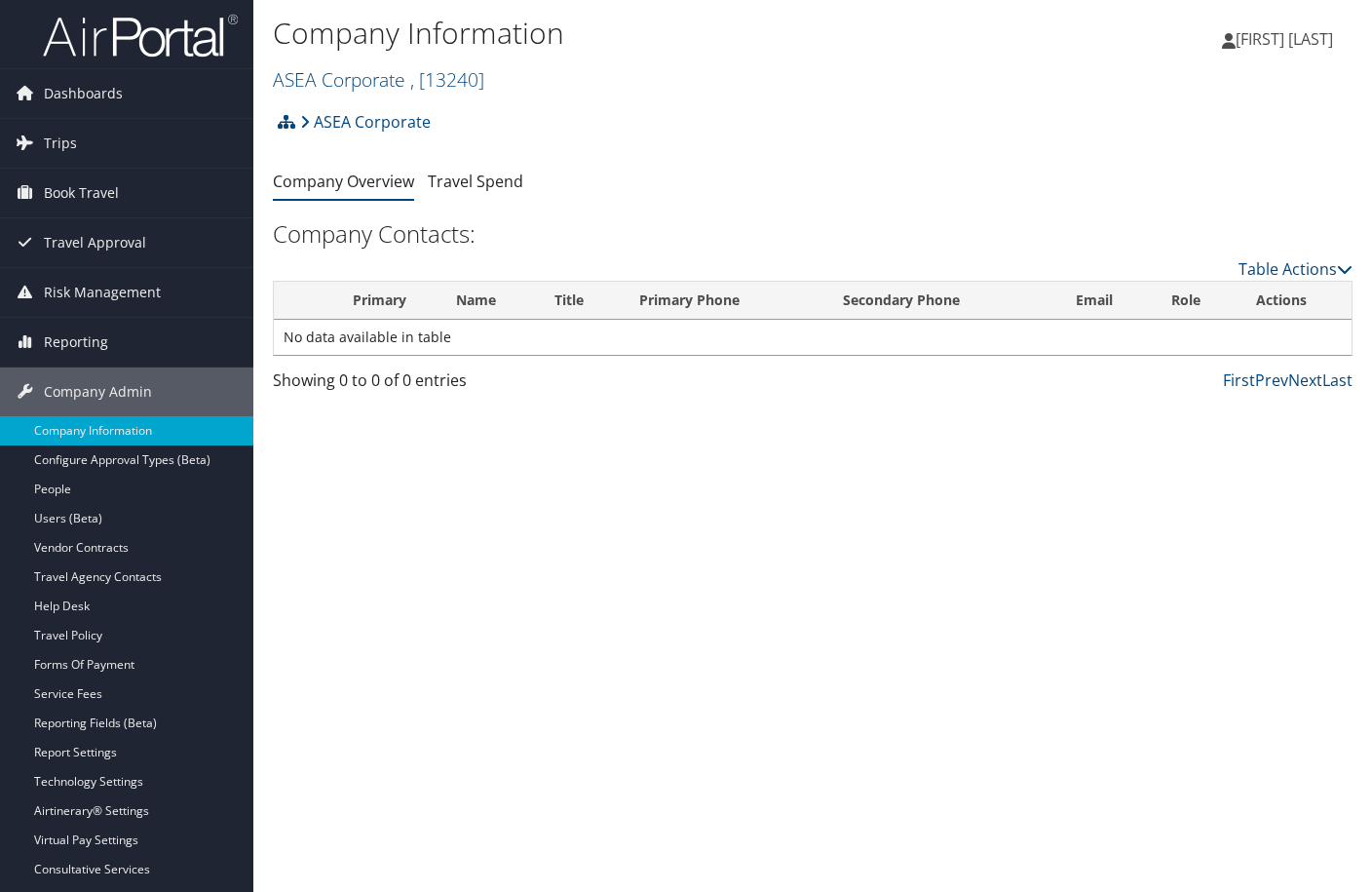 scroll, scrollTop: 0, scrollLeft: 0, axis: both 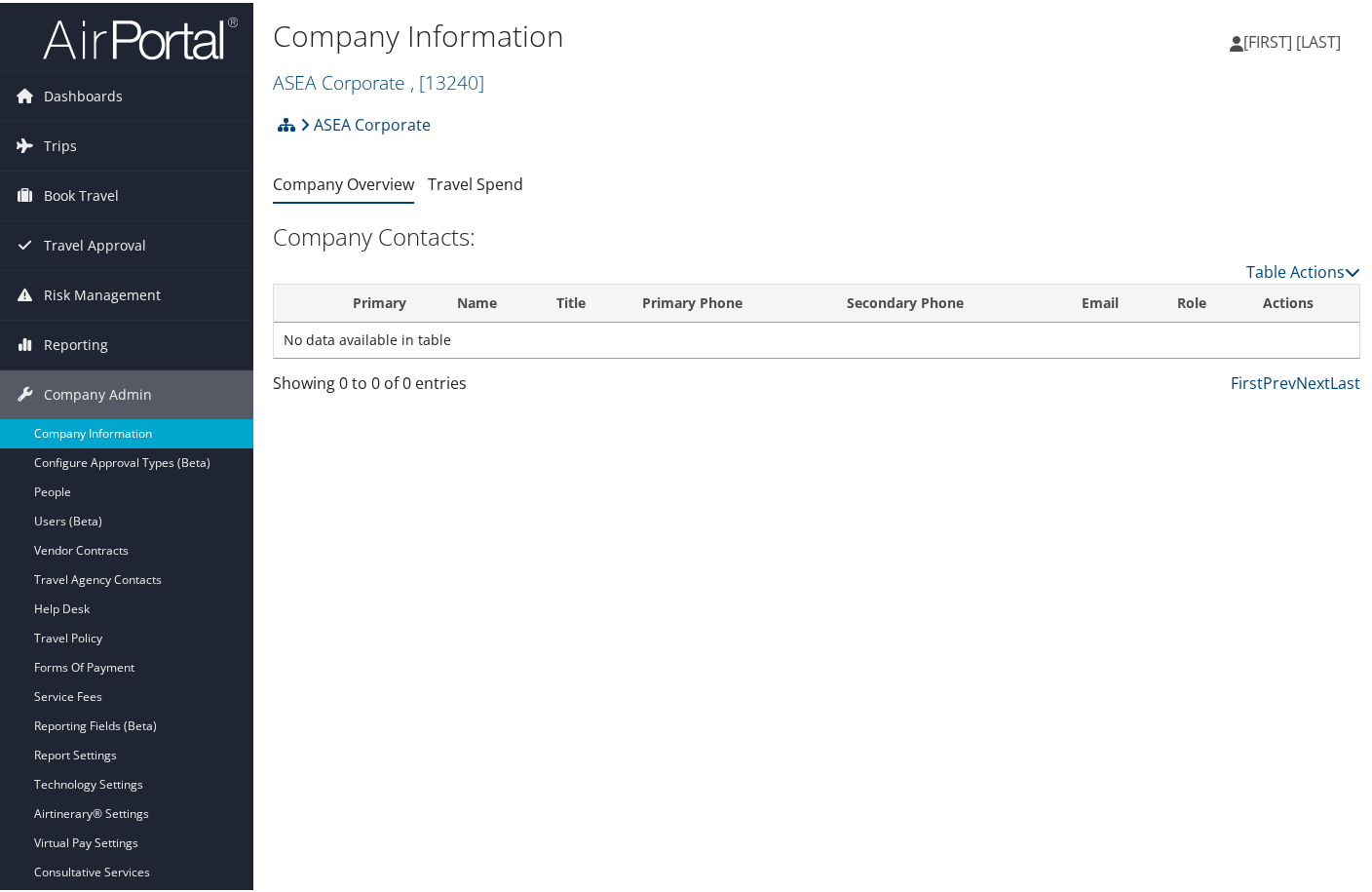 click on "Company Information" at bounding box center [127, 431] 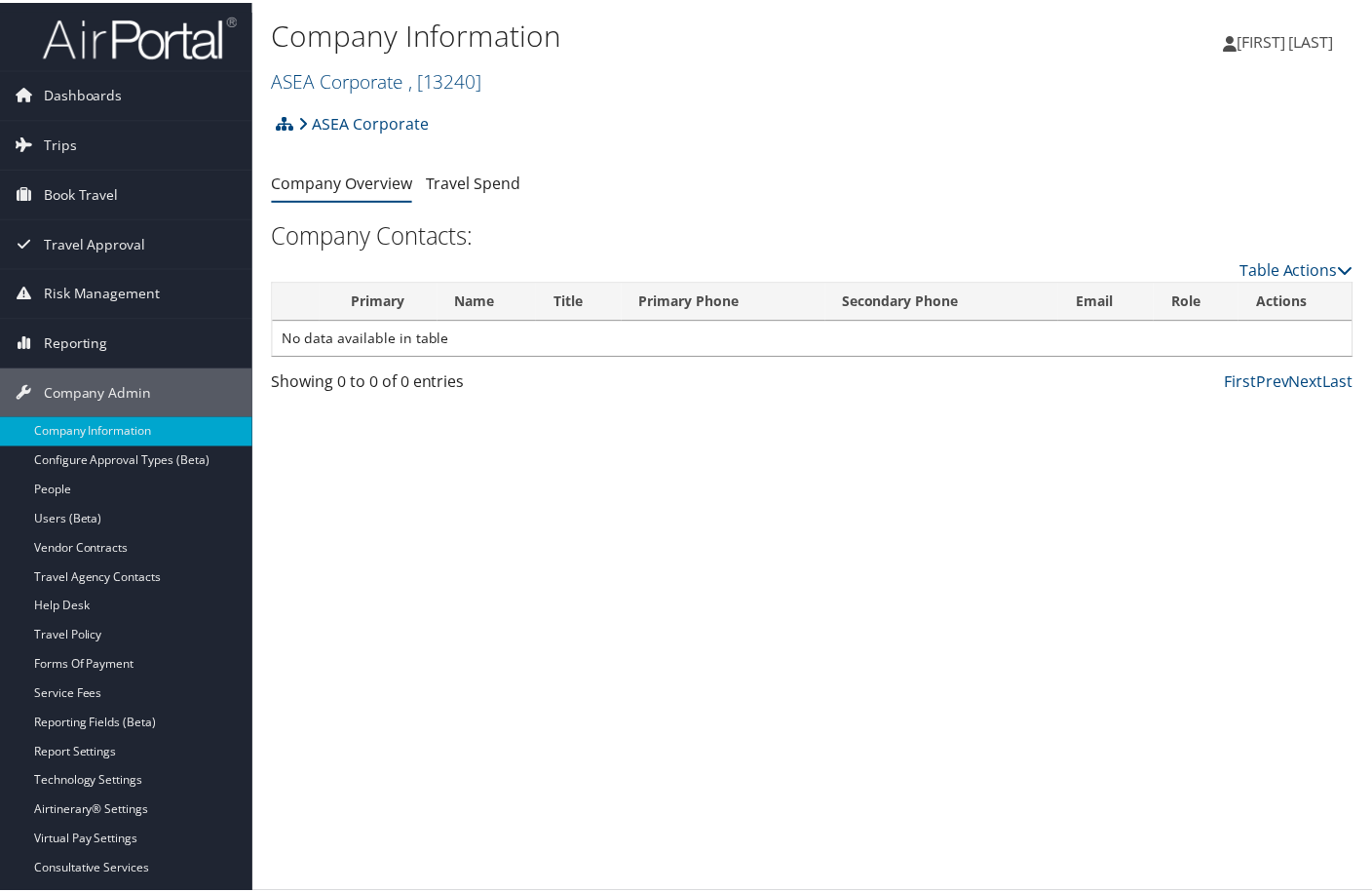 scroll, scrollTop: 0, scrollLeft: 0, axis: both 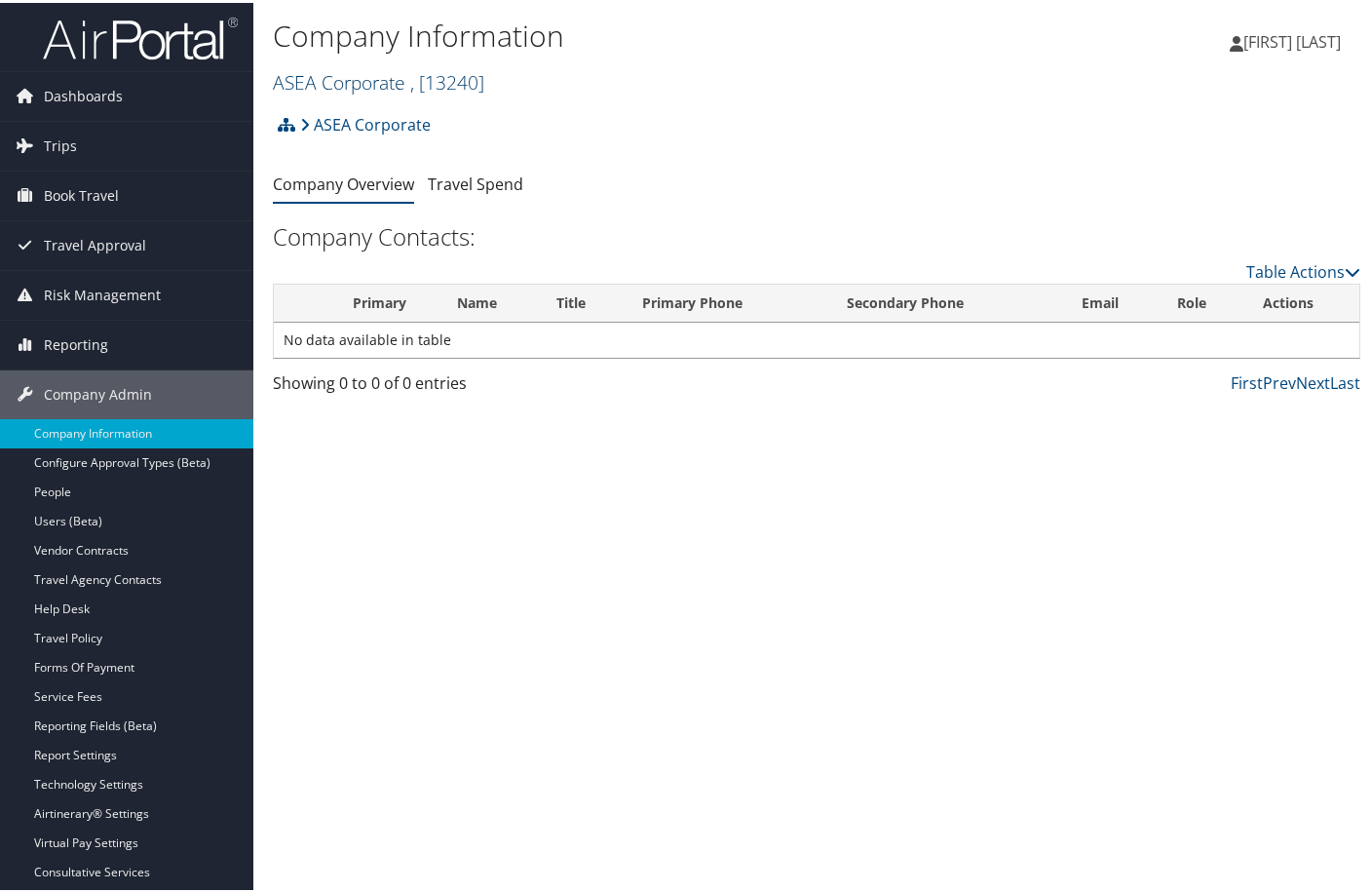 click on "ASEA Corporate   , [ 13240 ]" at bounding box center [378, 79] 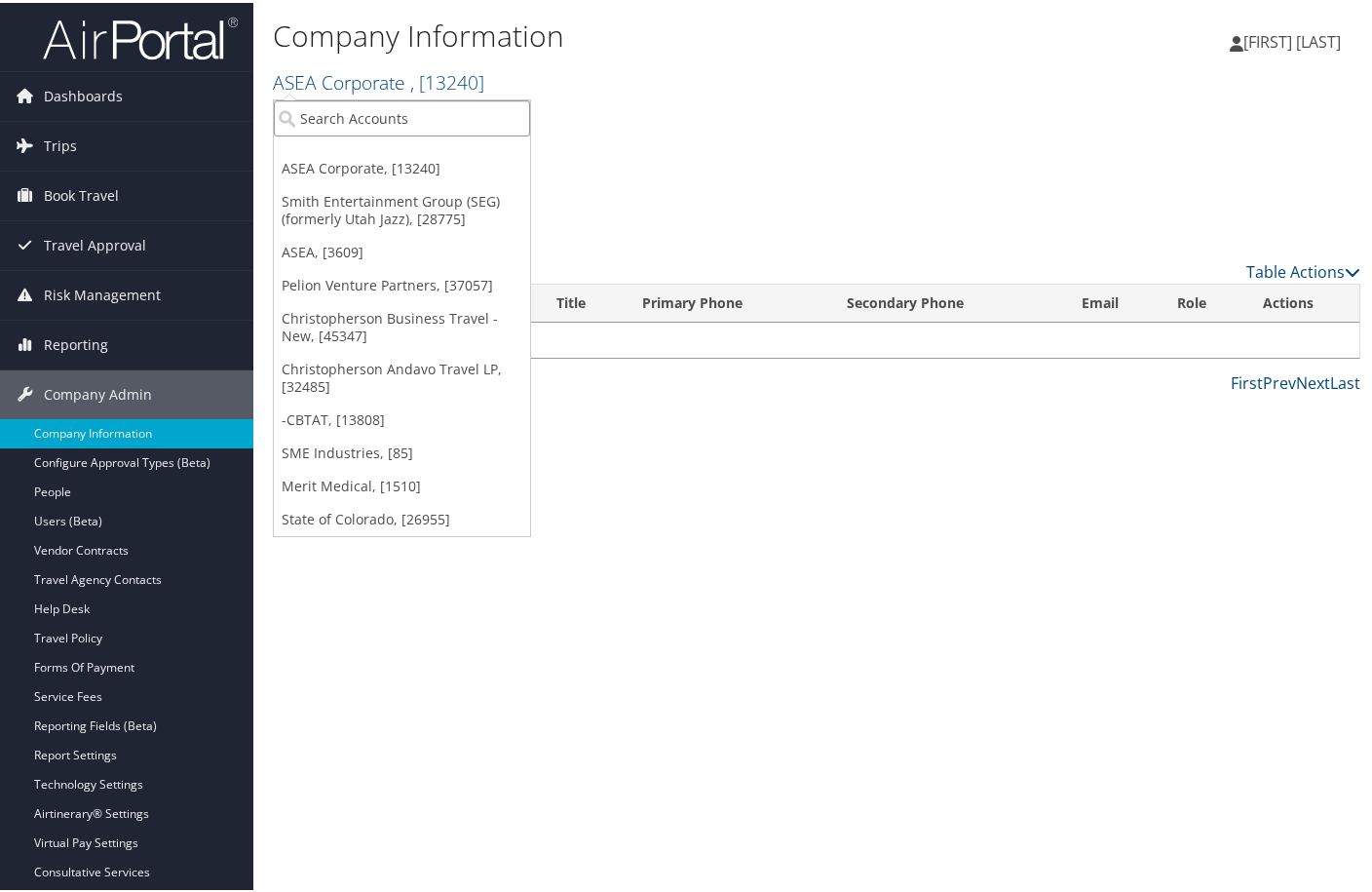 click at bounding box center [401, 115] 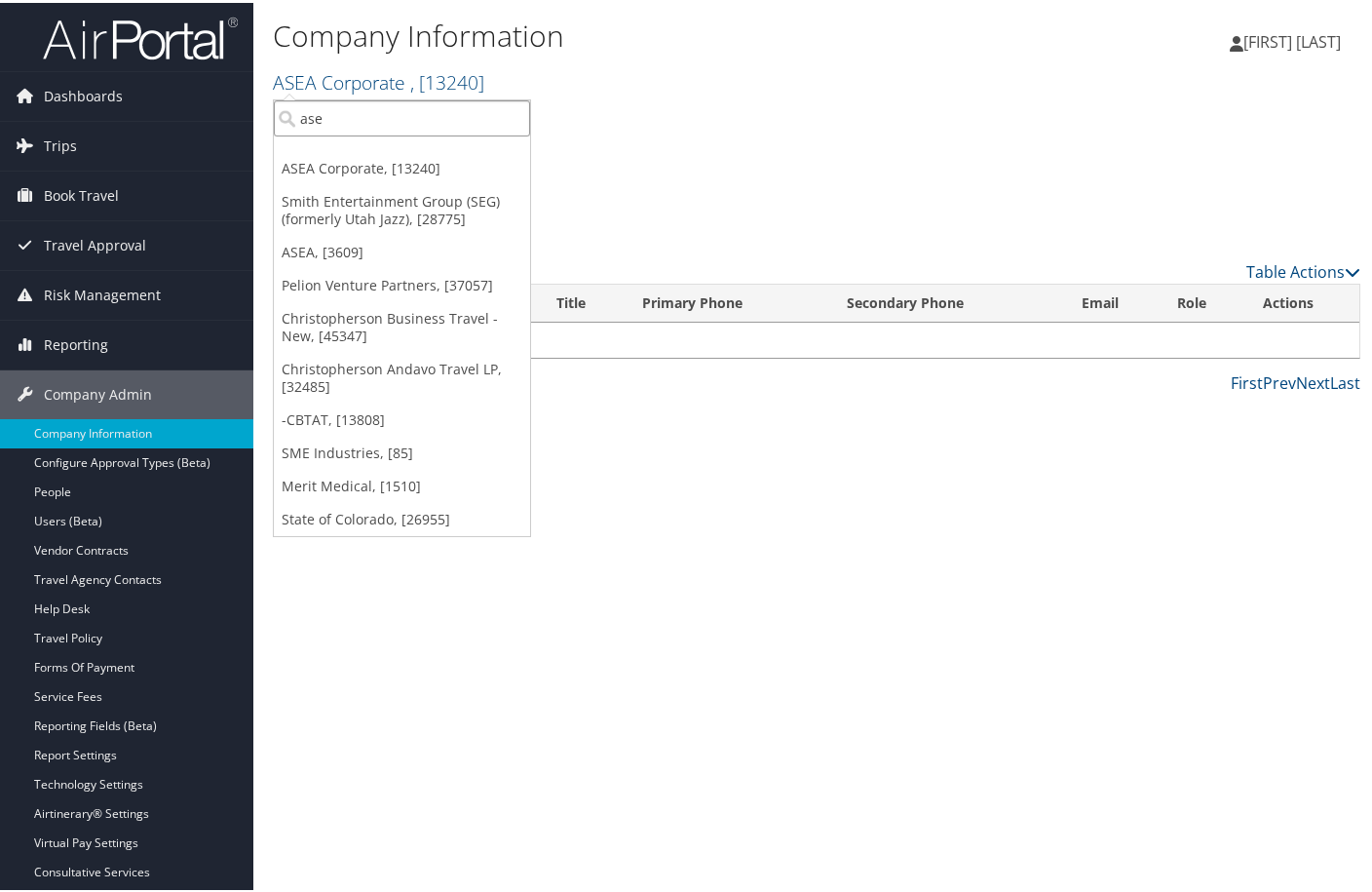 type on "asea" 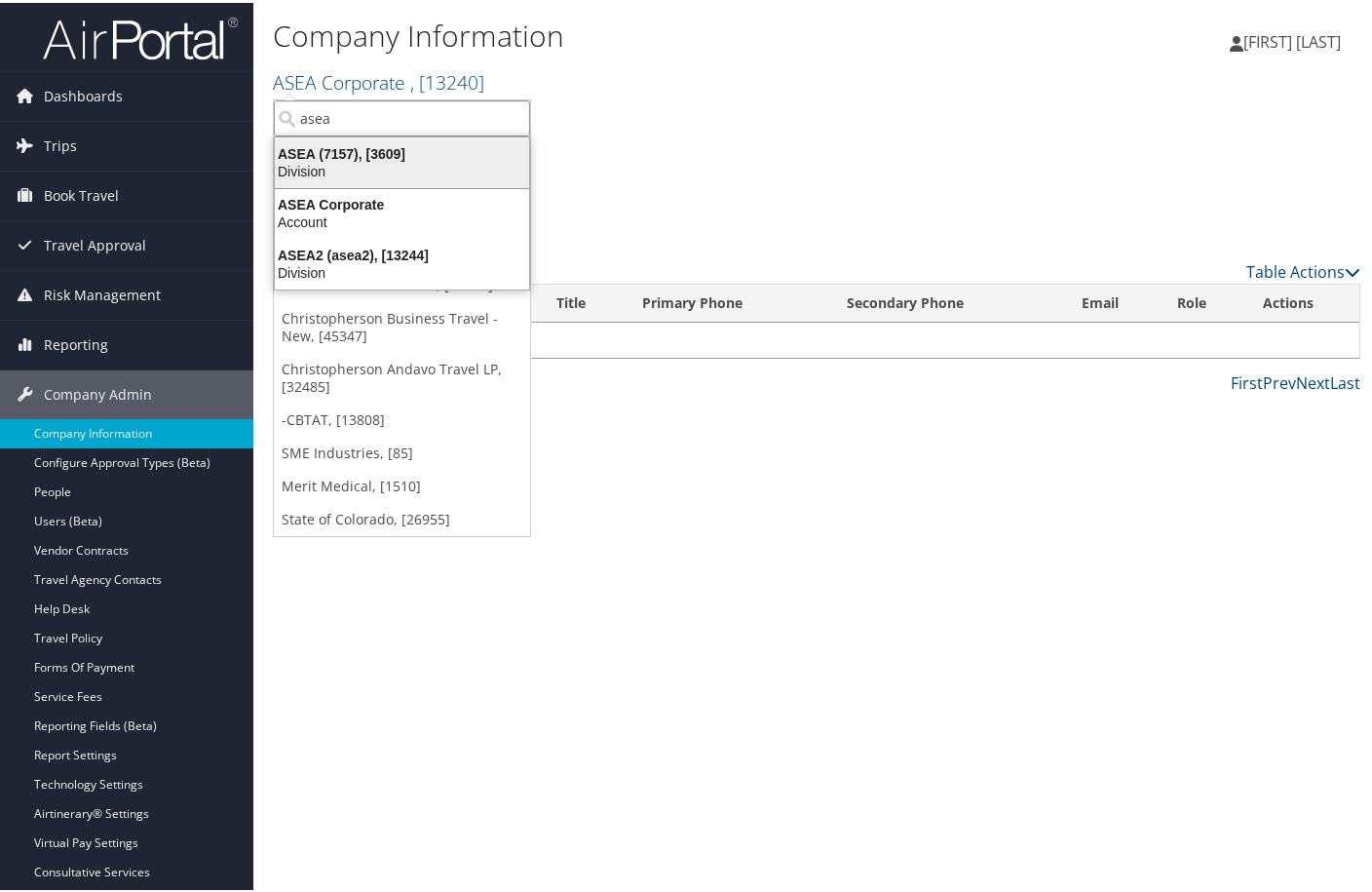 click on "ASEA (7157), [3609]" at bounding box center (401, 151) 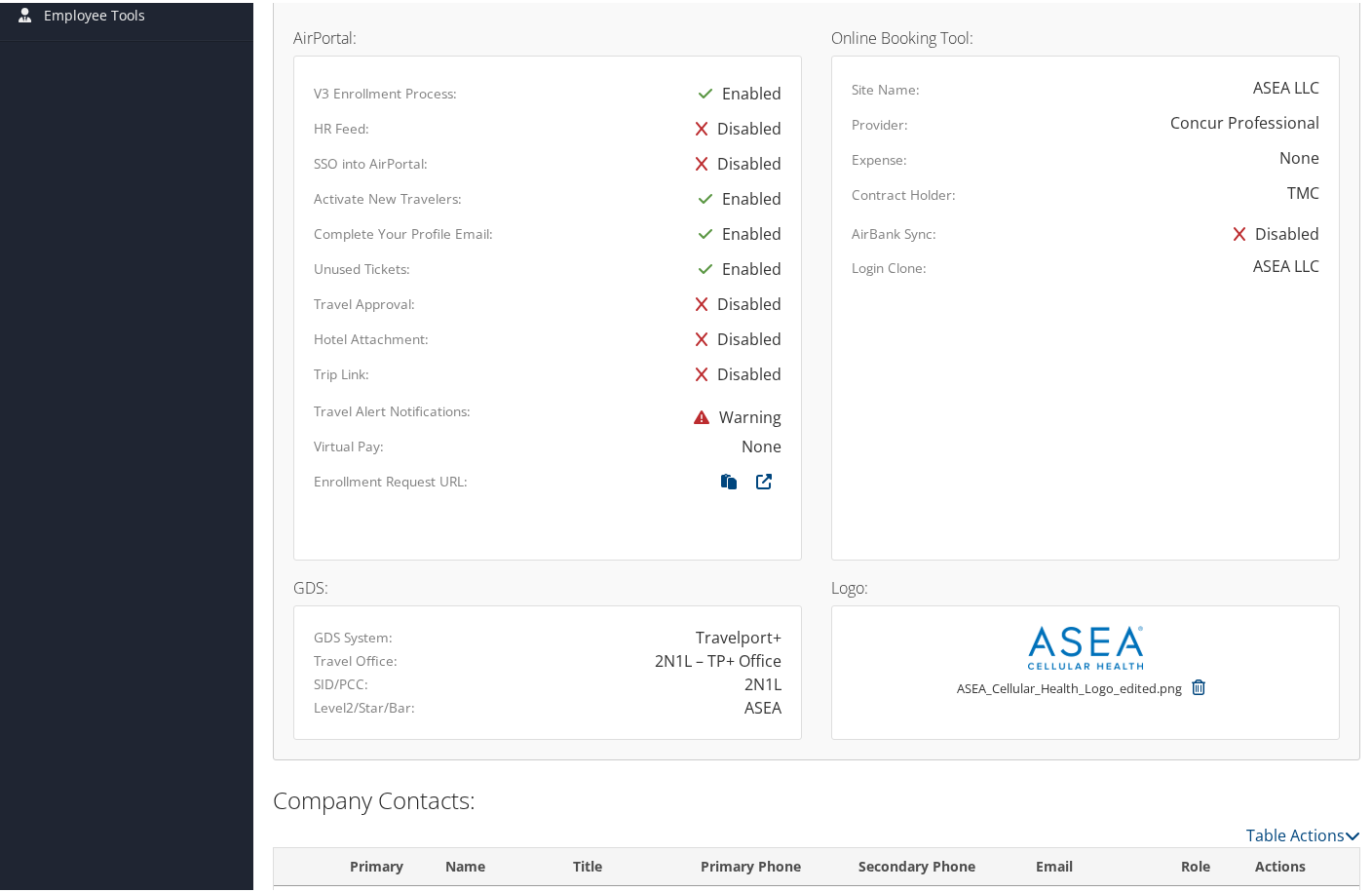 scroll, scrollTop: 1028, scrollLeft: 0, axis: vertical 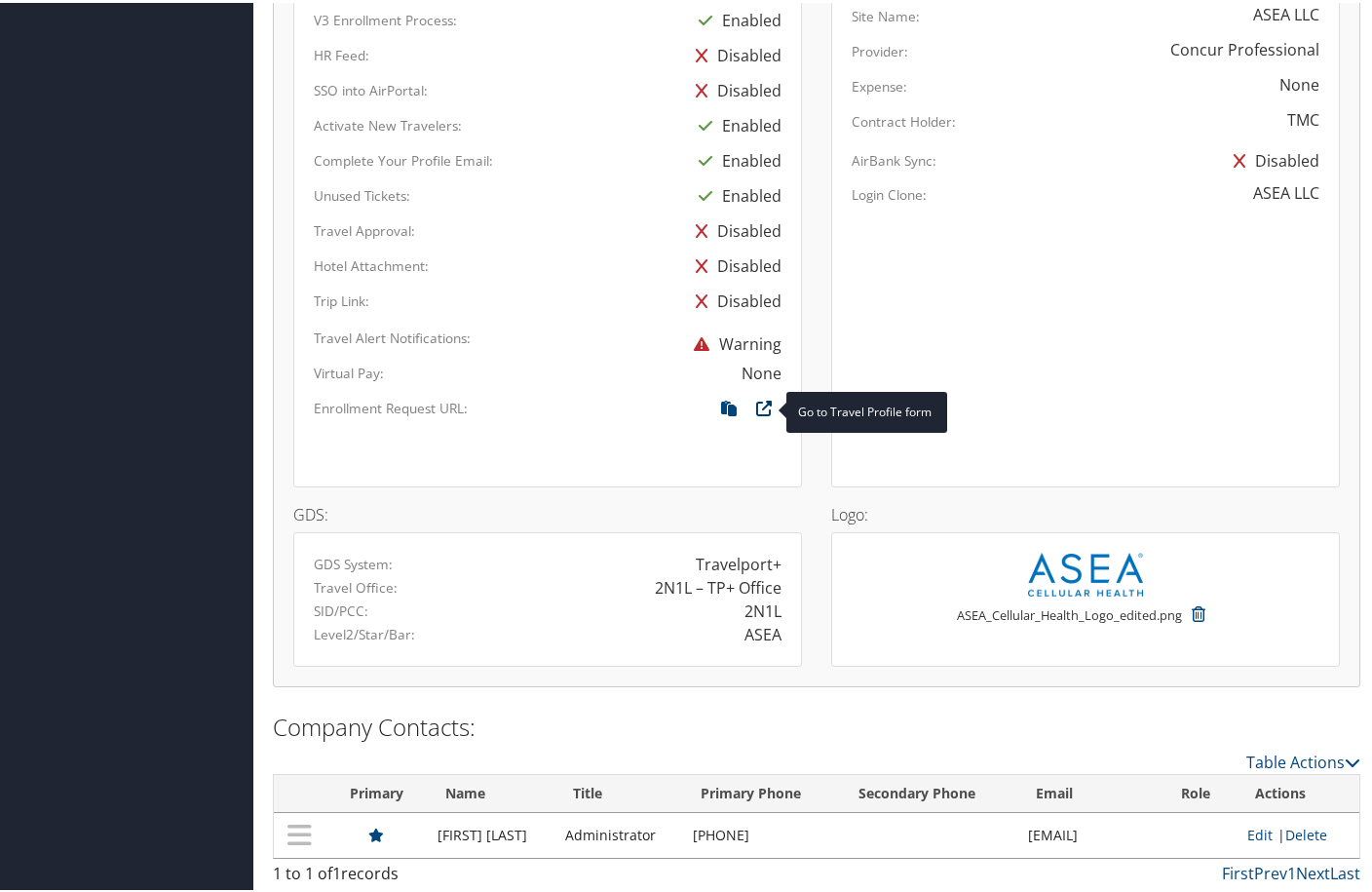 click at bounding box center (764, 410) 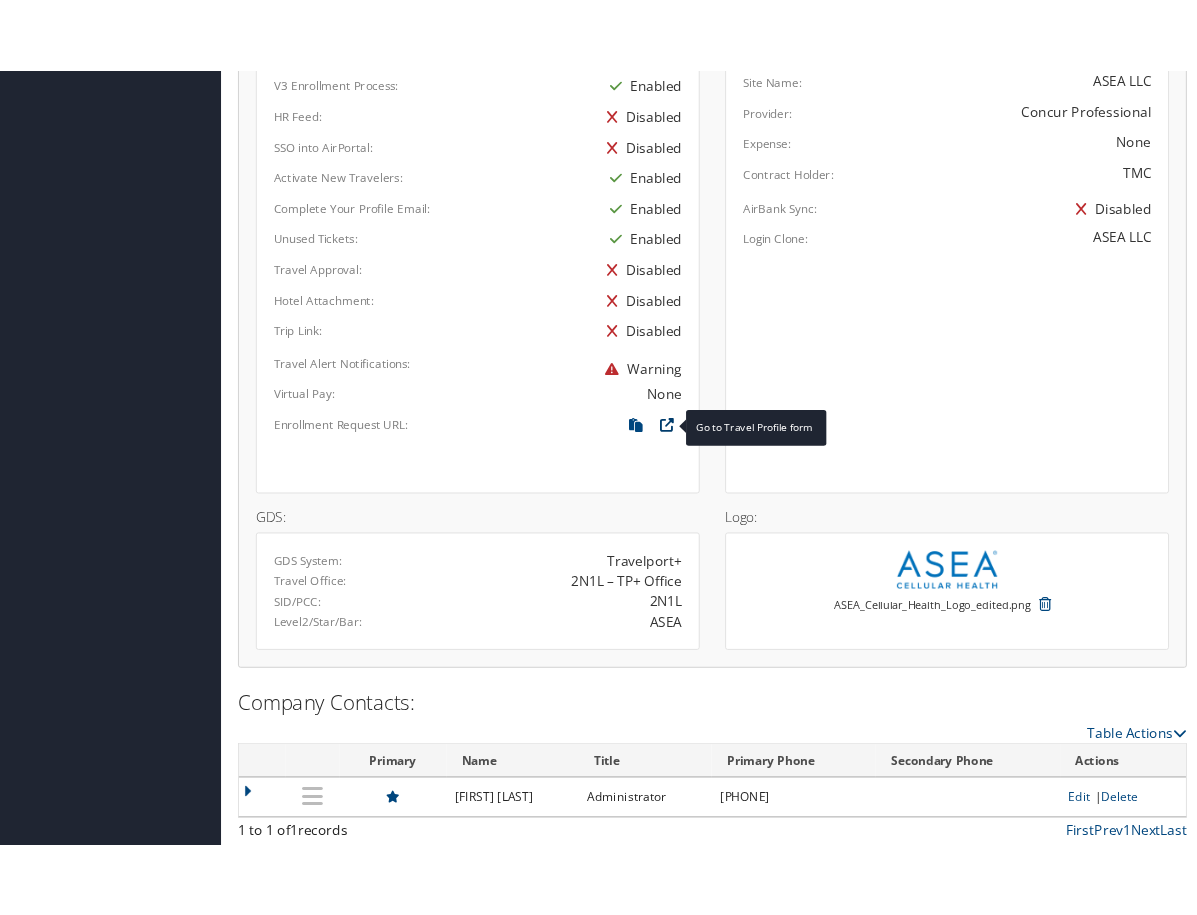scroll, scrollTop: 1130, scrollLeft: 0, axis: vertical 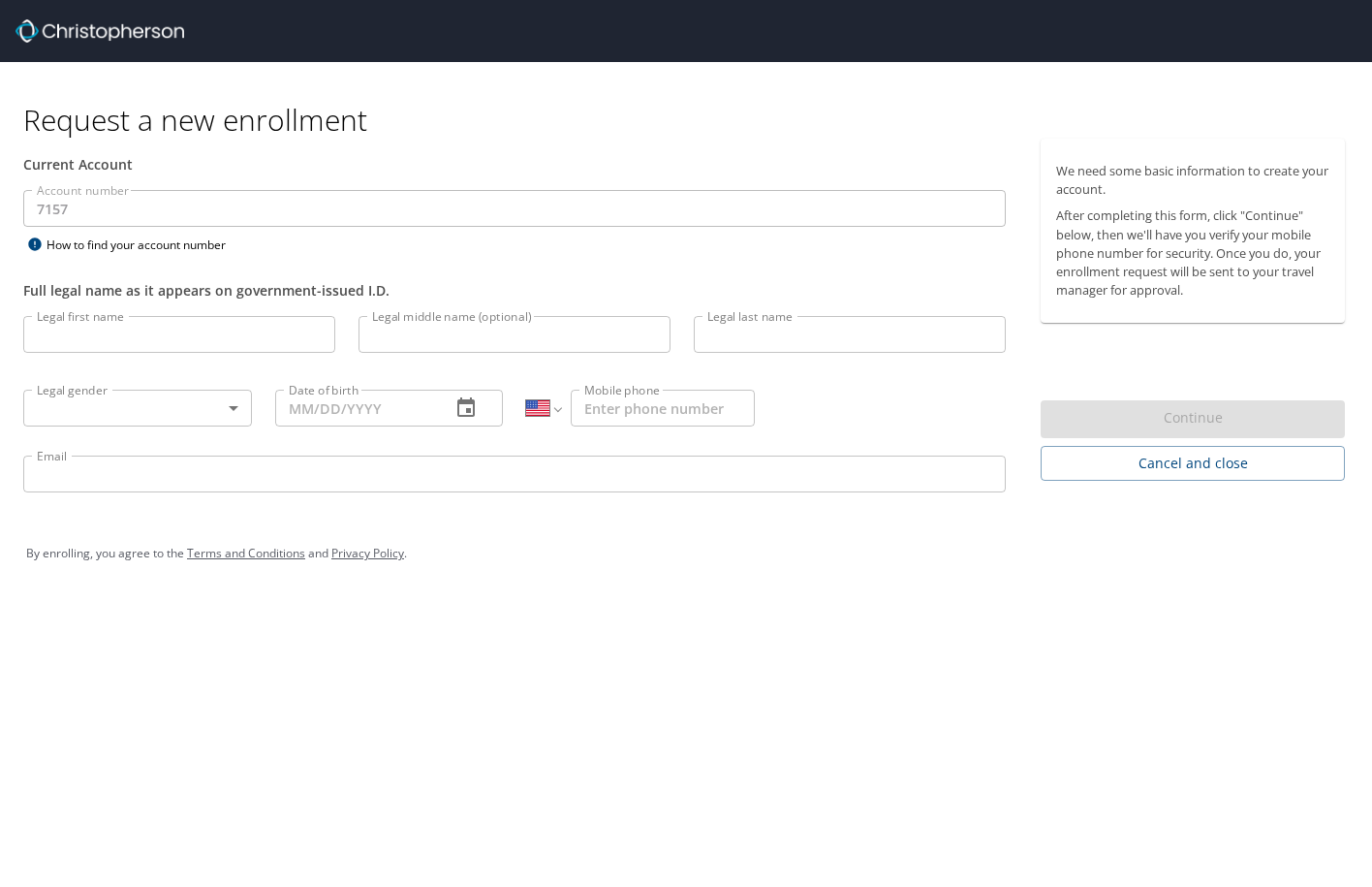 select on "US" 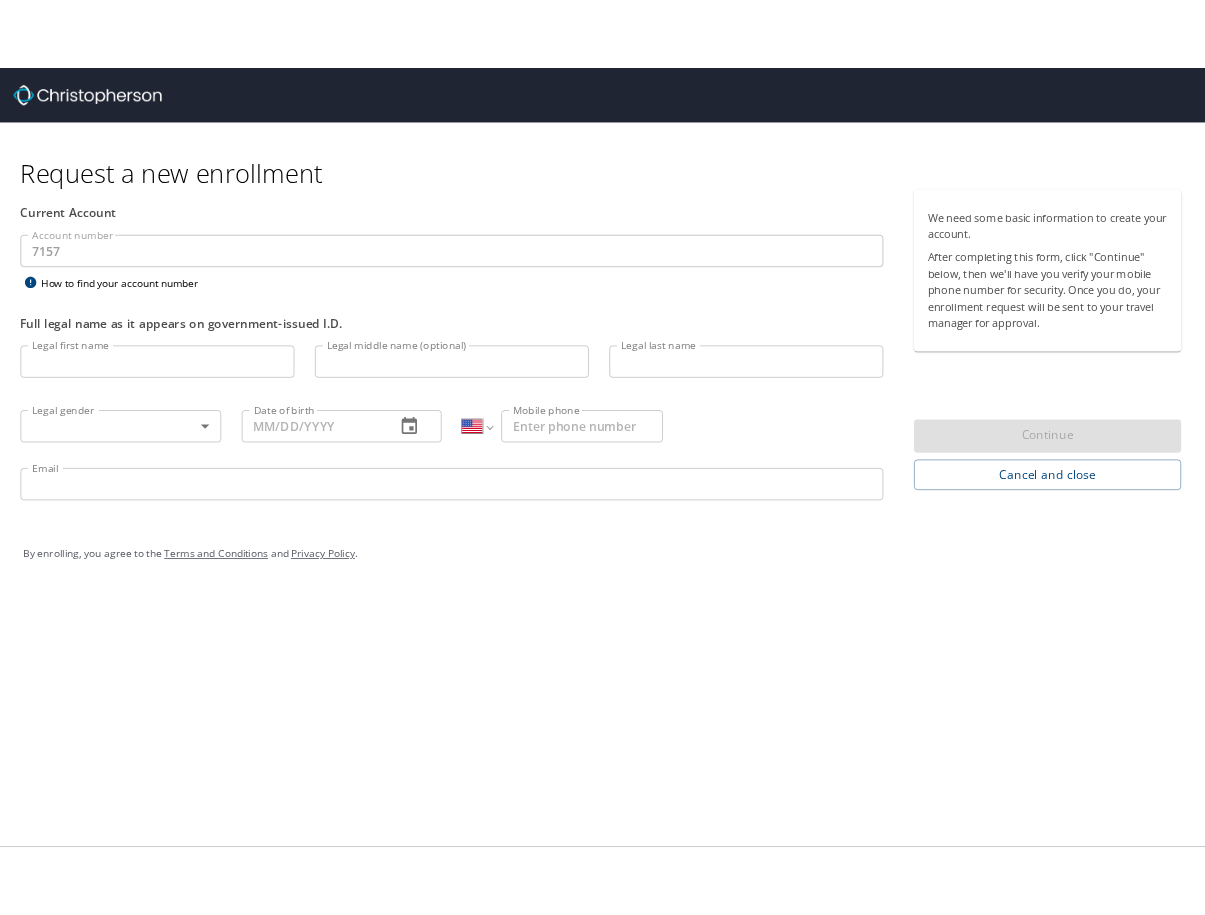 scroll, scrollTop: 0, scrollLeft: 0, axis: both 